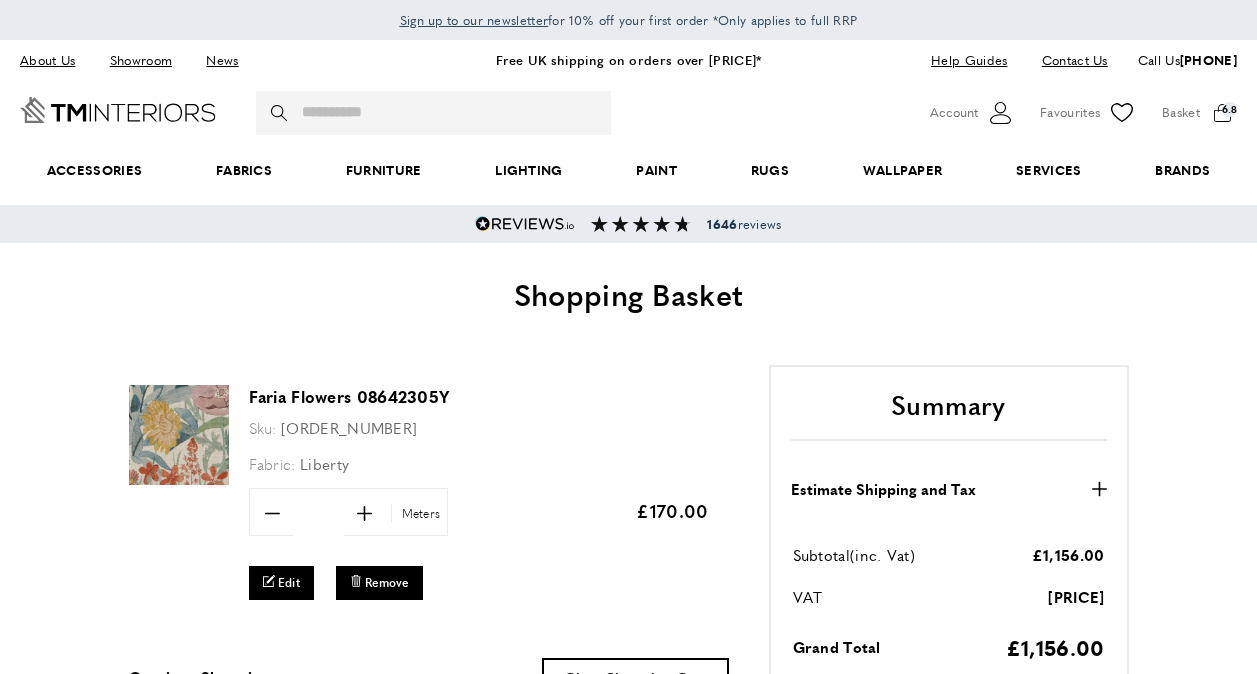 scroll, scrollTop: 0, scrollLeft: 0, axis: both 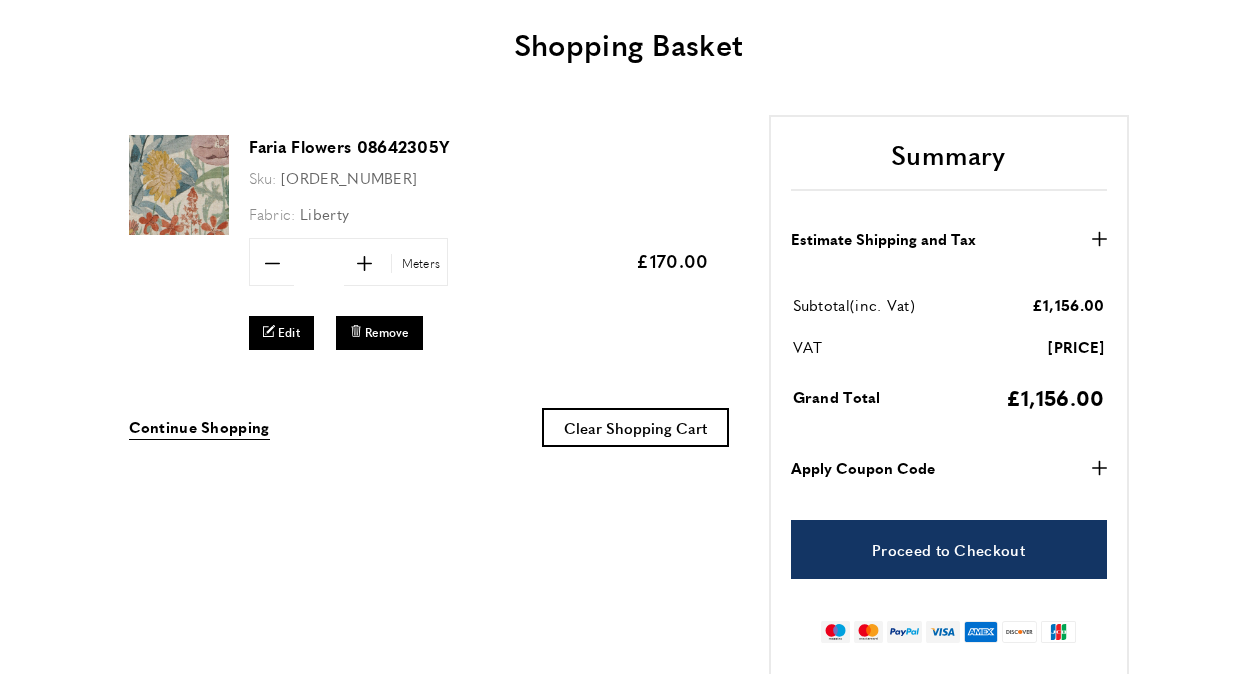 click on "plus" at bounding box center (1099, 468) 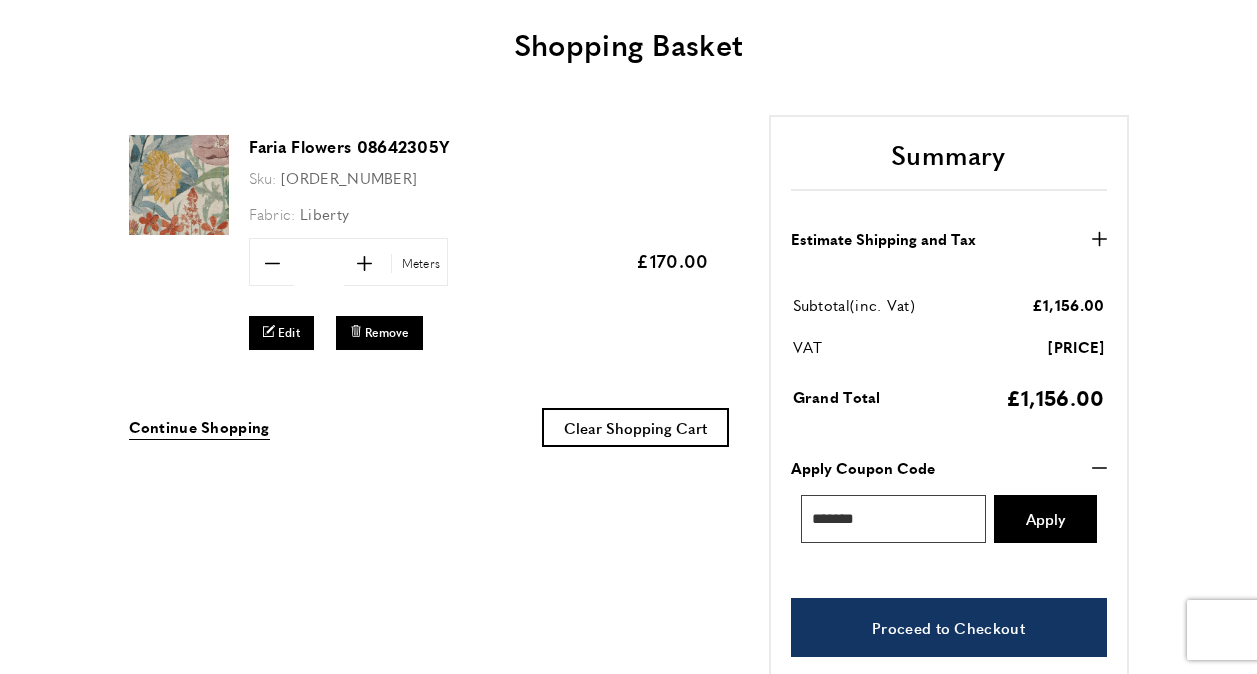 scroll, scrollTop: 0, scrollLeft: 562, axis: horizontal 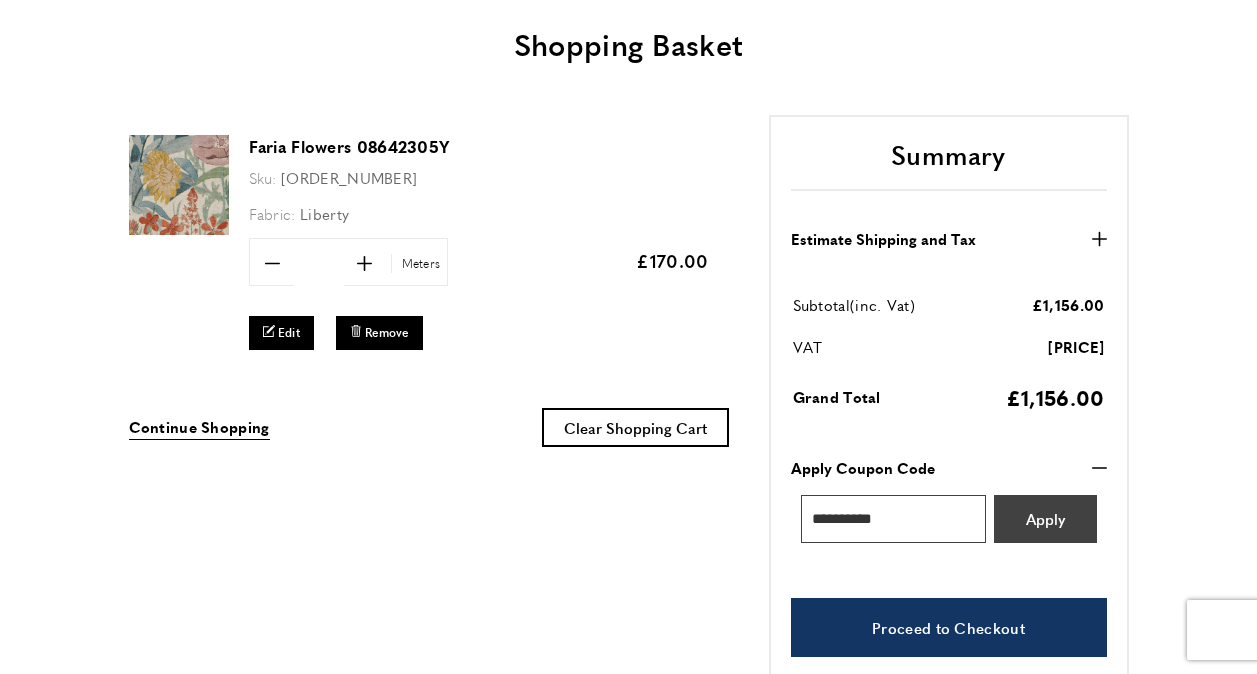 type on "**********" 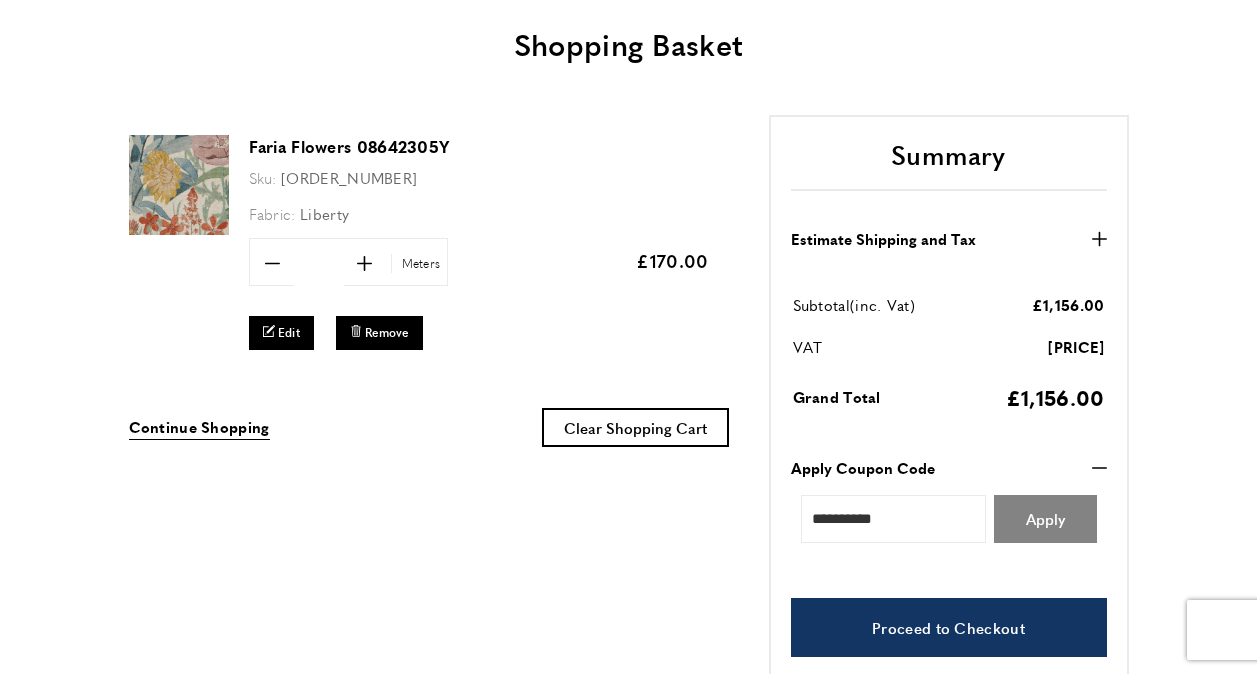 click on "Apply" at bounding box center [1045, 518] 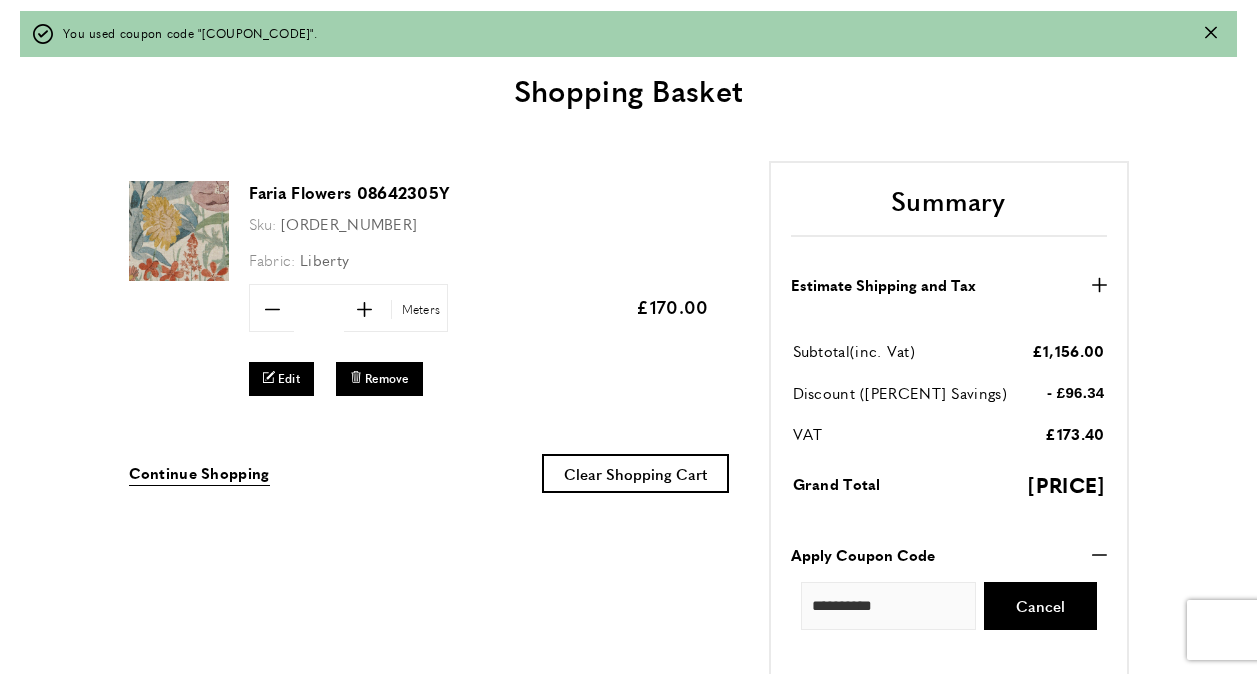 scroll, scrollTop: 0, scrollLeft: 844, axis: horizontal 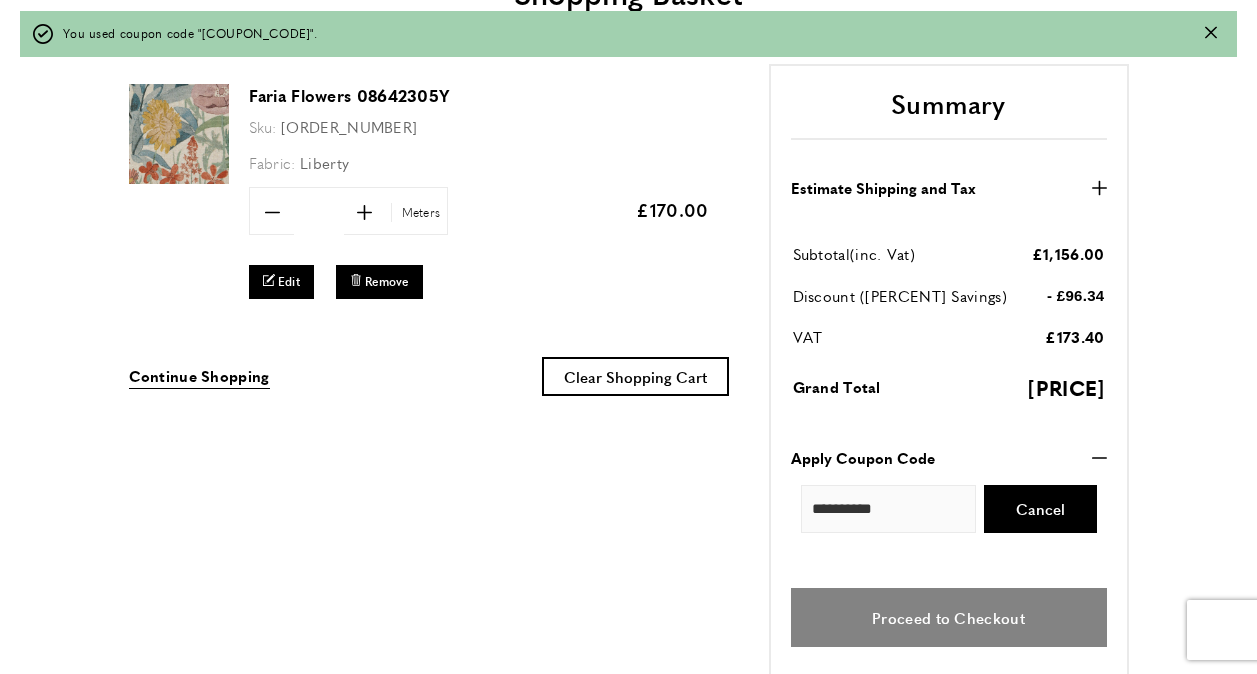 click on "Proceed to Checkout" at bounding box center (949, 617) 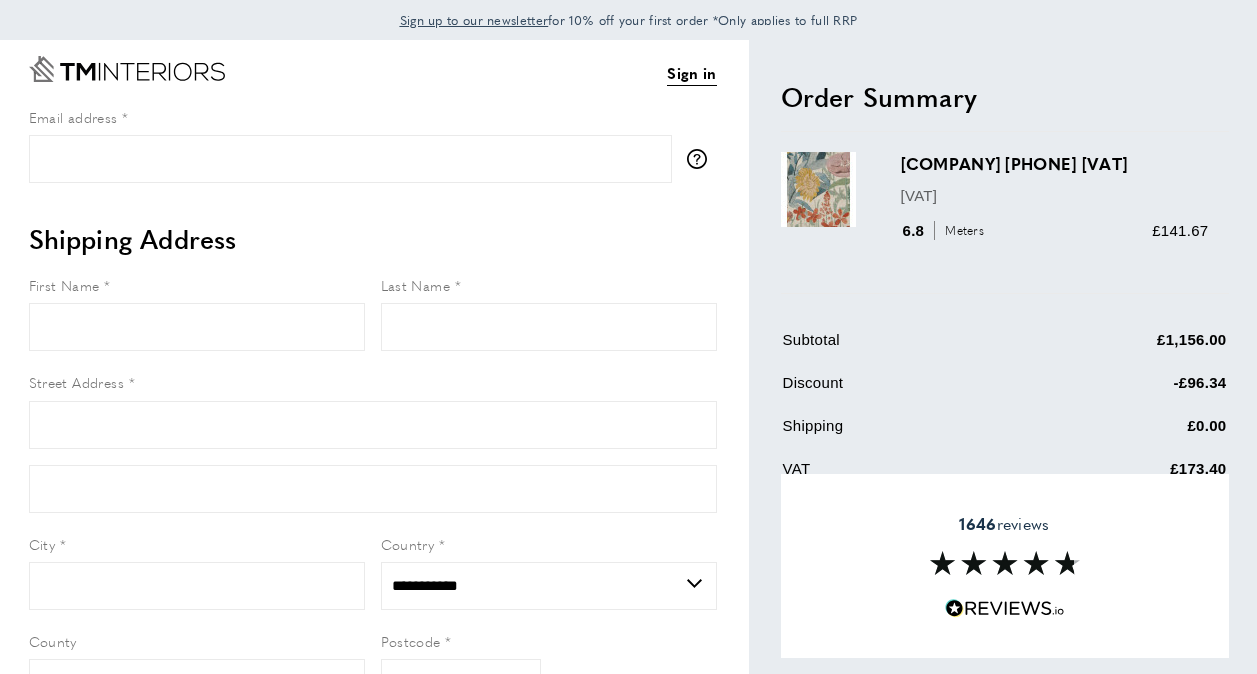 scroll, scrollTop: 0, scrollLeft: 0, axis: both 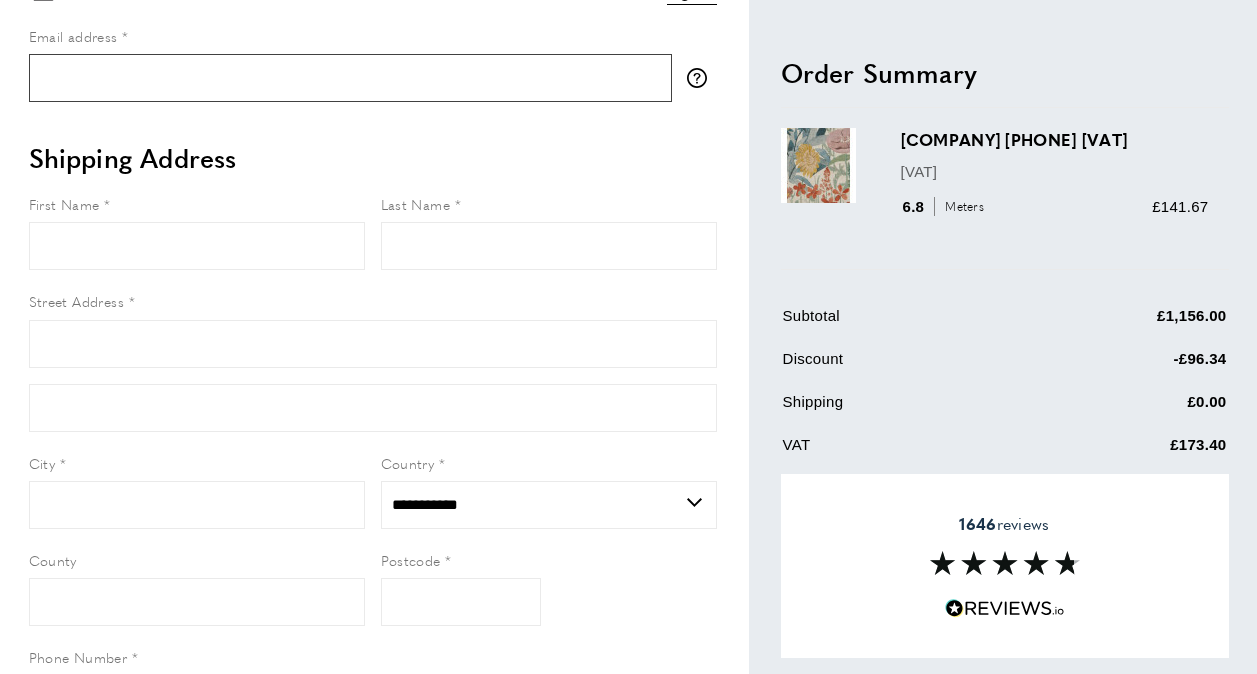 click on "Email address" at bounding box center (350, 78) 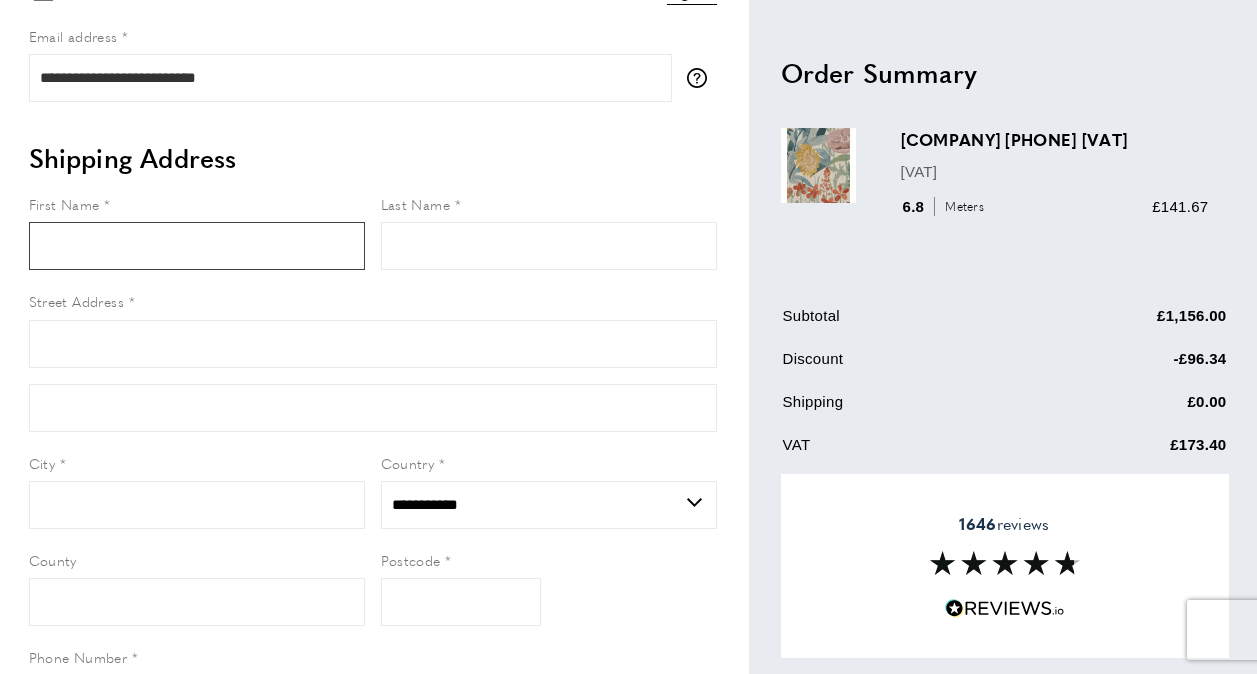 click on "First Name" at bounding box center [197, 246] 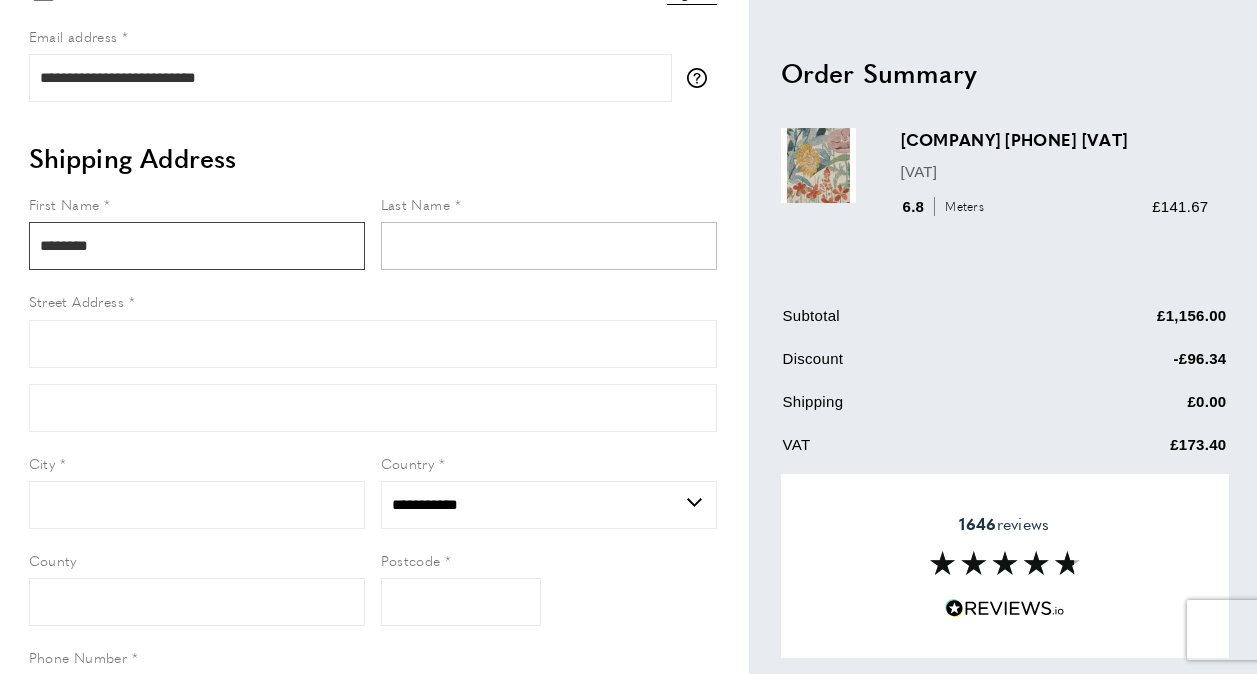 type on "********" 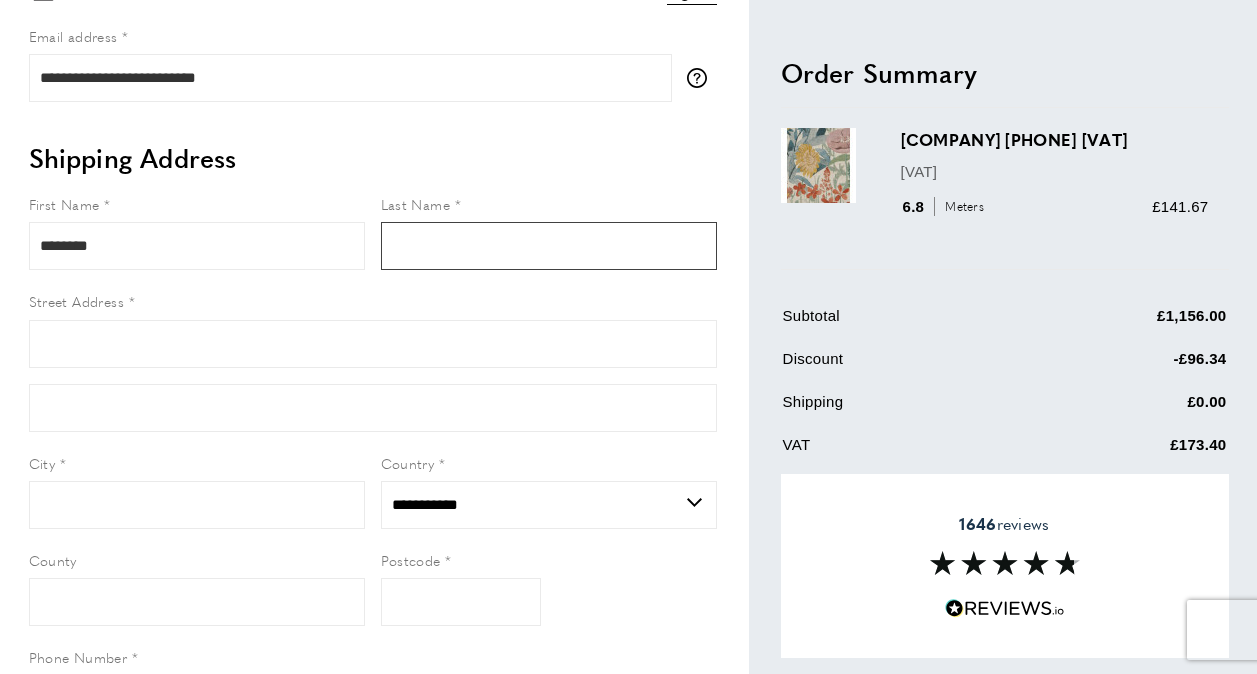 click on "Last Name" at bounding box center [549, 246] 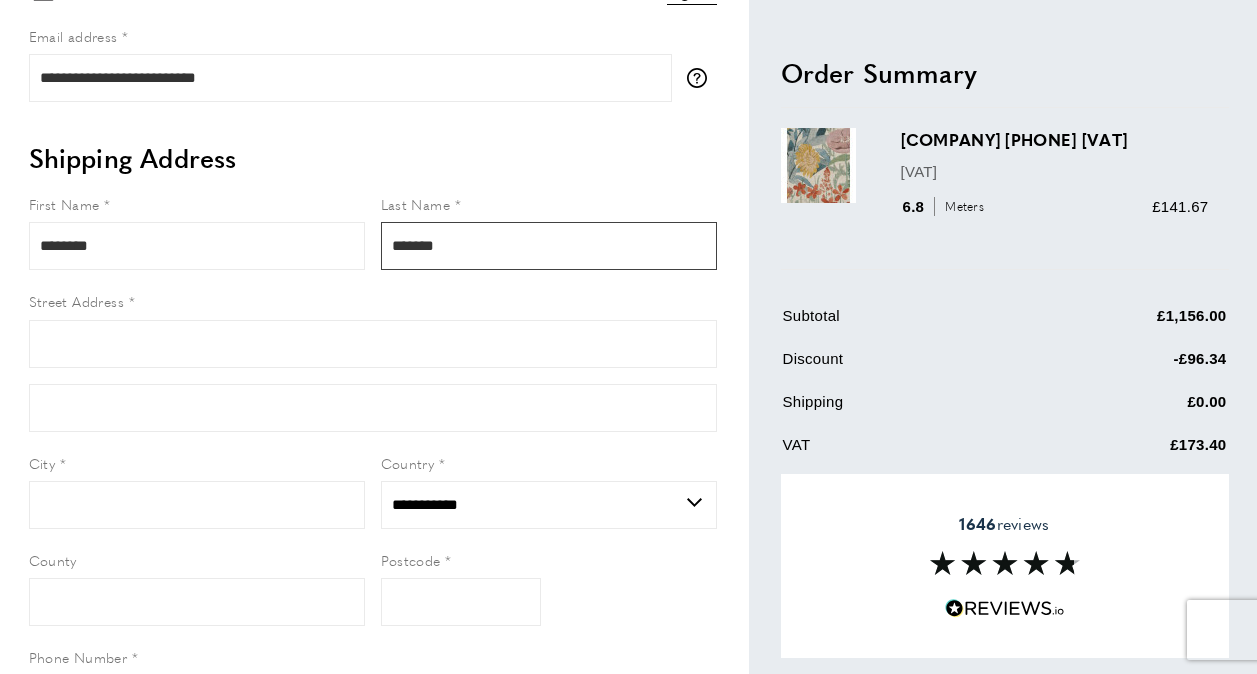 type on "**********" 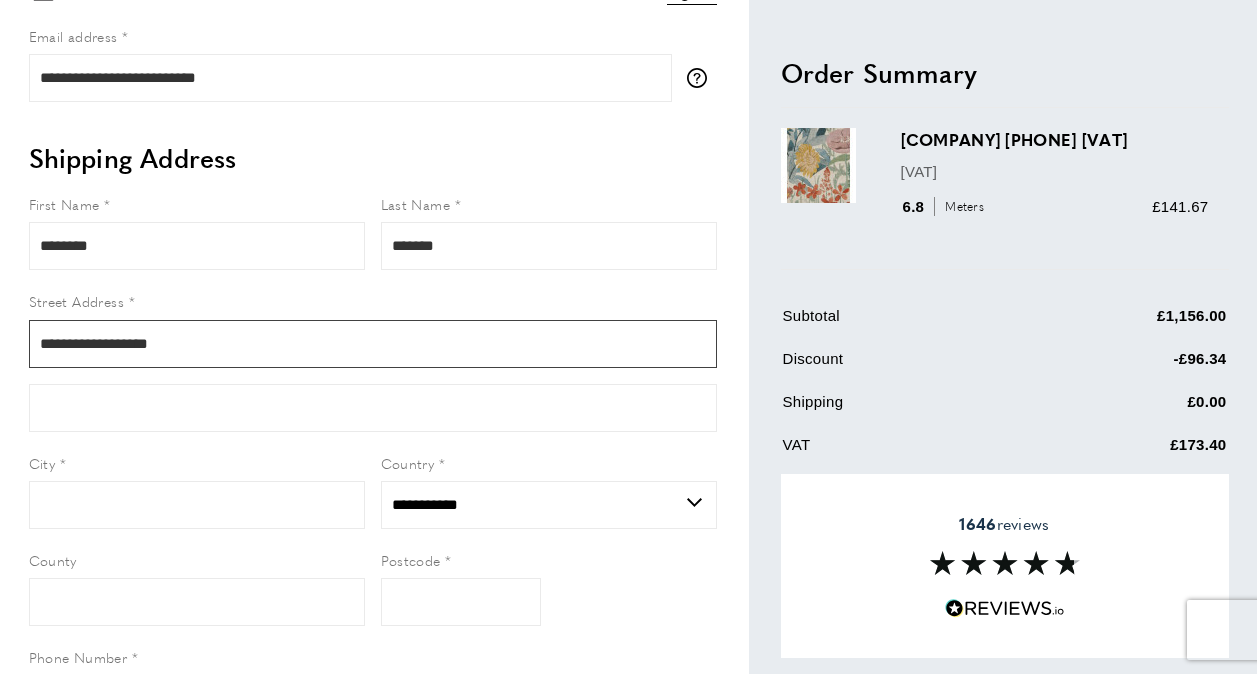 type on "****" 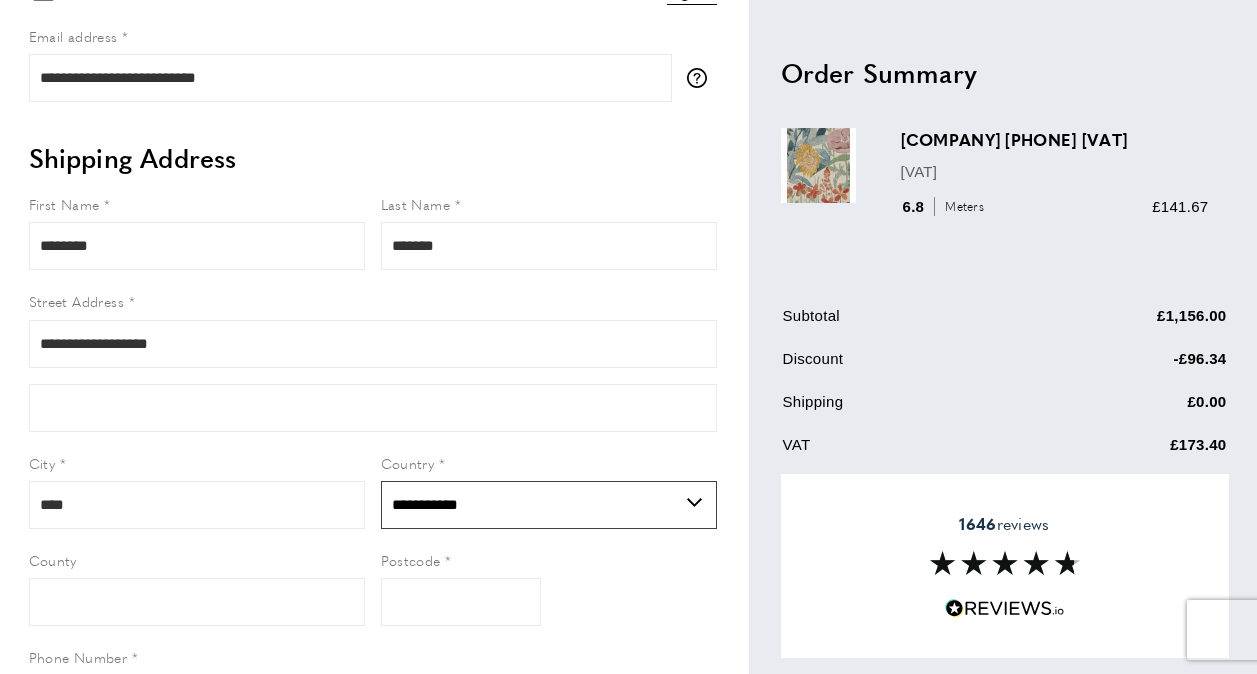 select on "**" 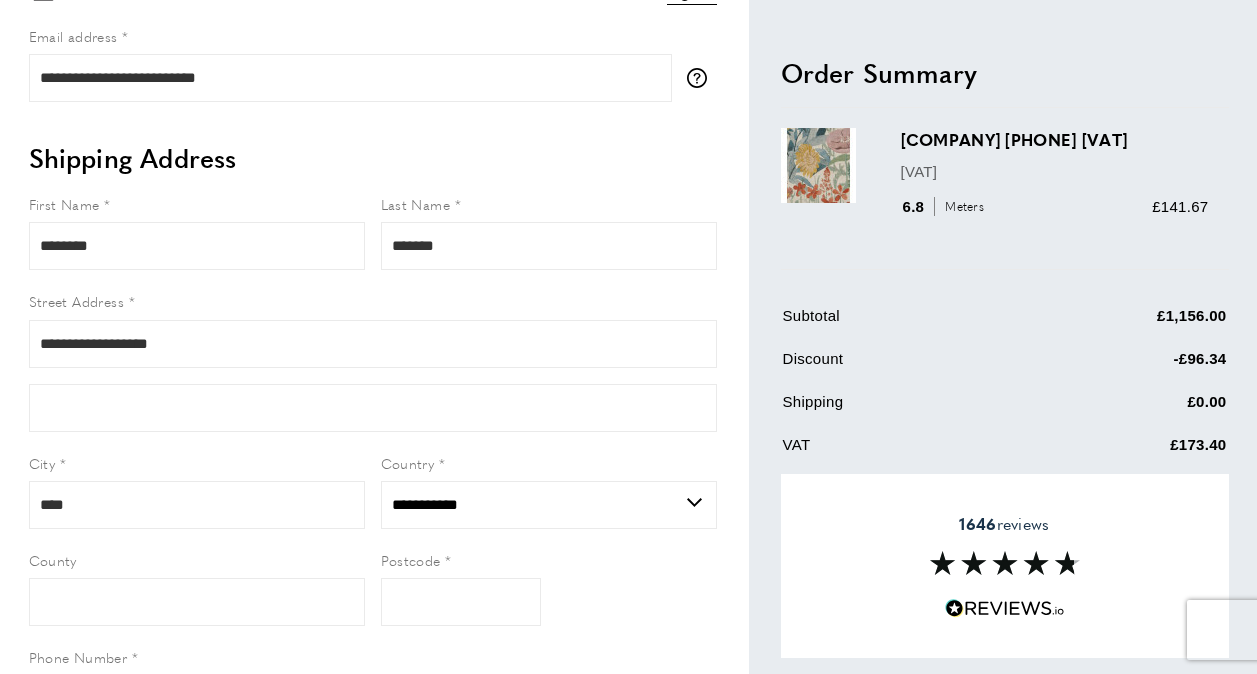 type on "*" 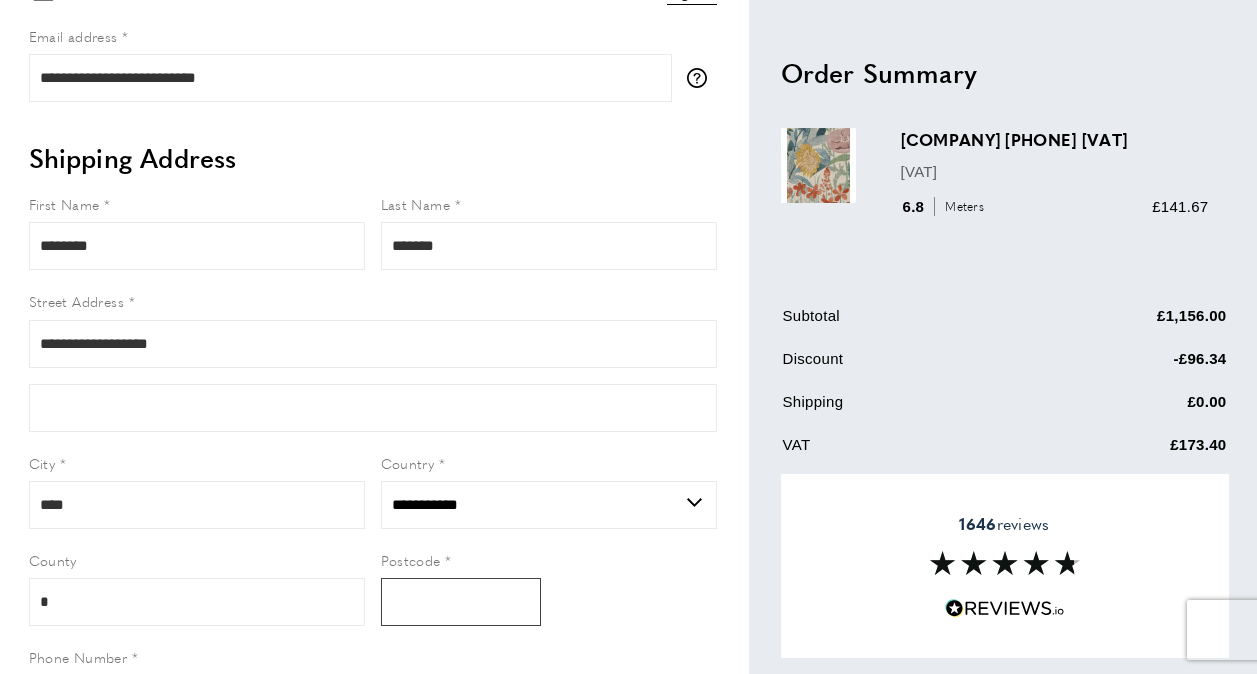type on "****" 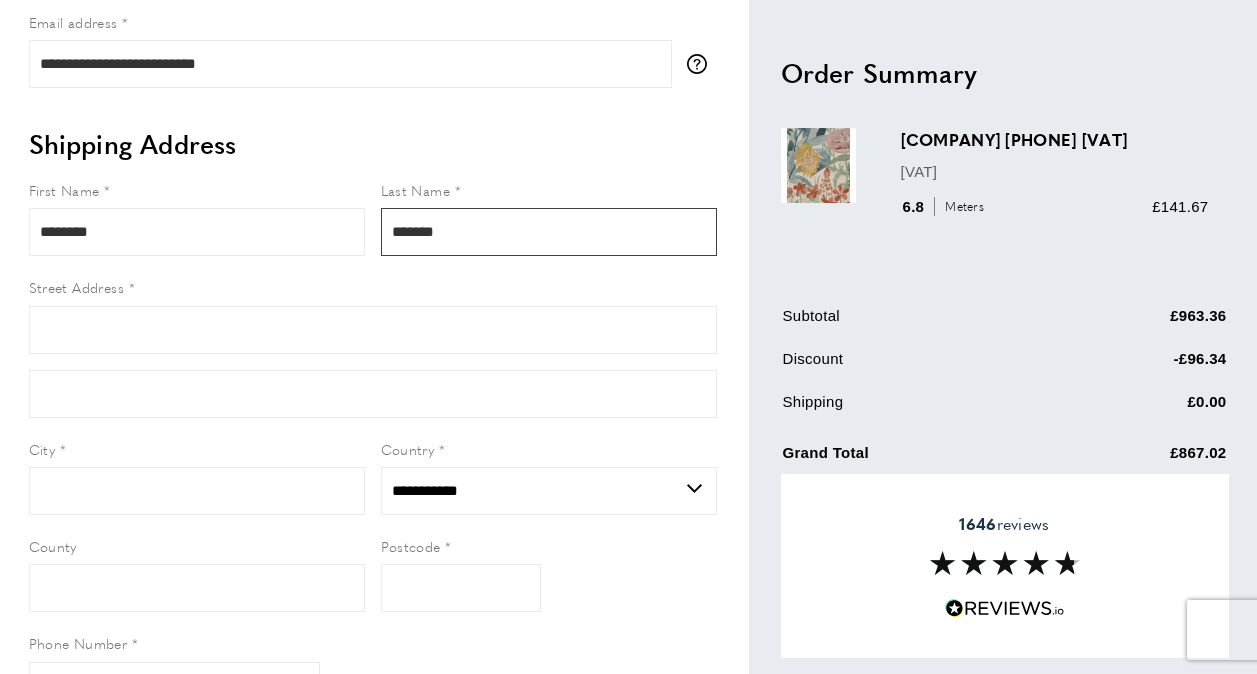 scroll, scrollTop: 120, scrollLeft: 0, axis: vertical 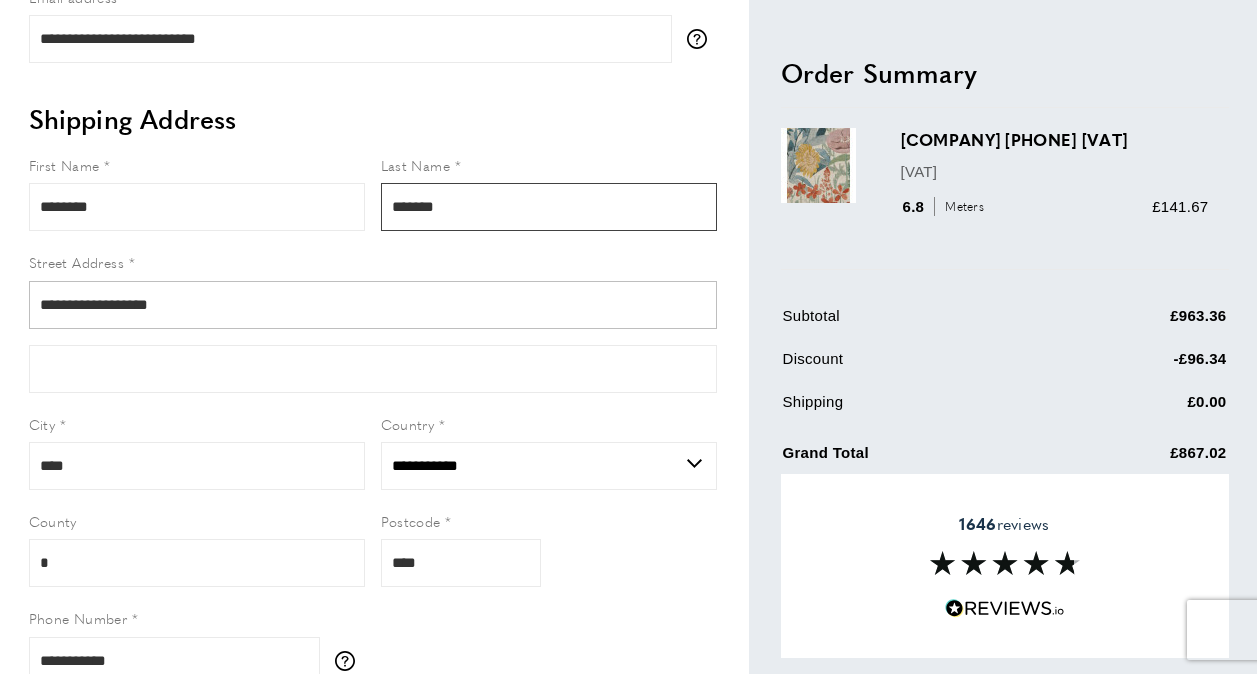 type on "*******" 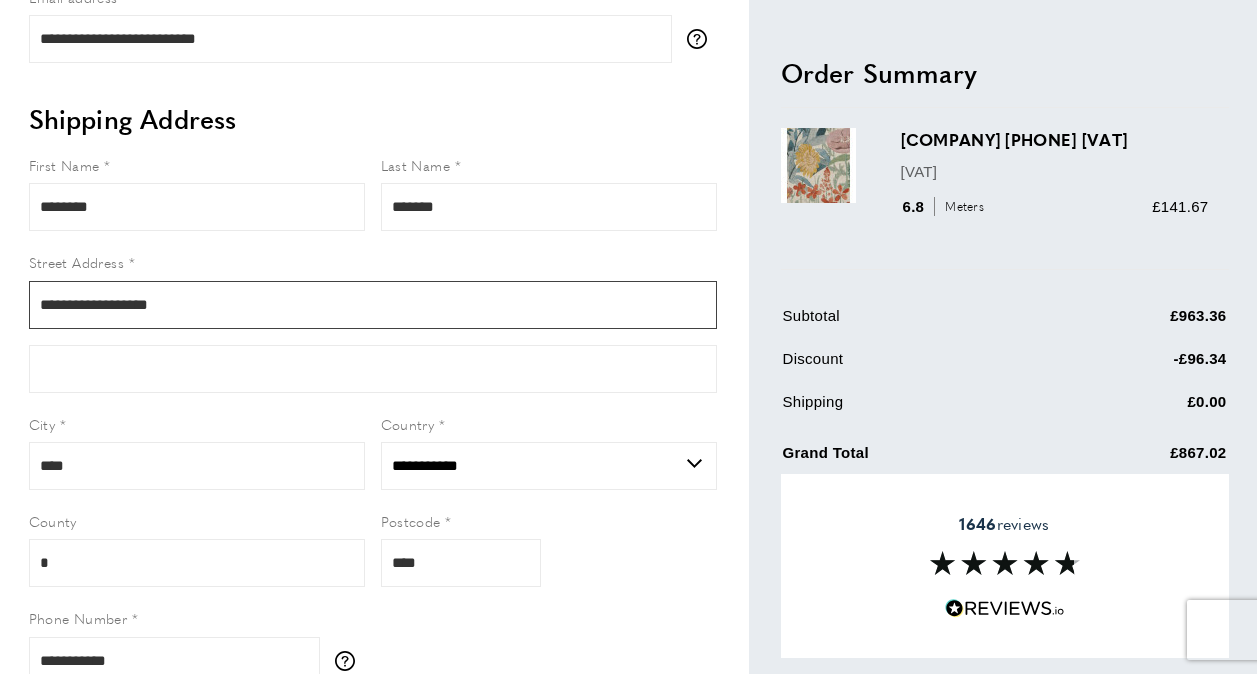 click on "**********" at bounding box center (373, 305) 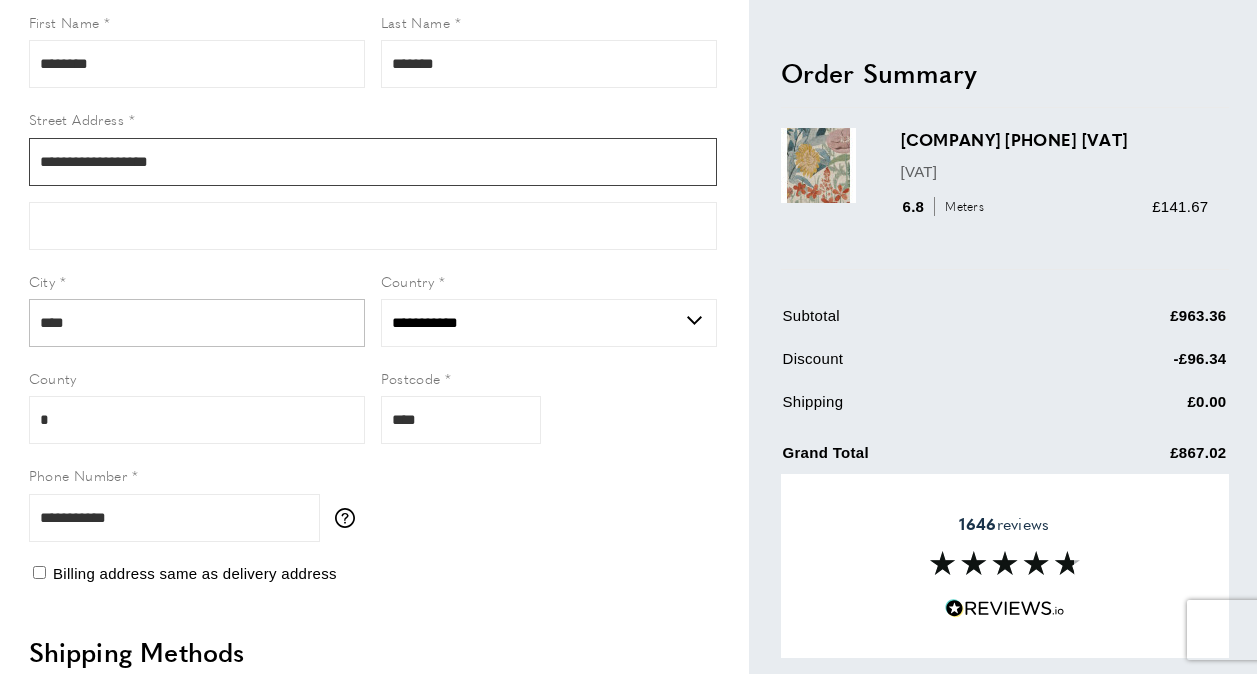scroll, scrollTop: 264, scrollLeft: 0, axis: vertical 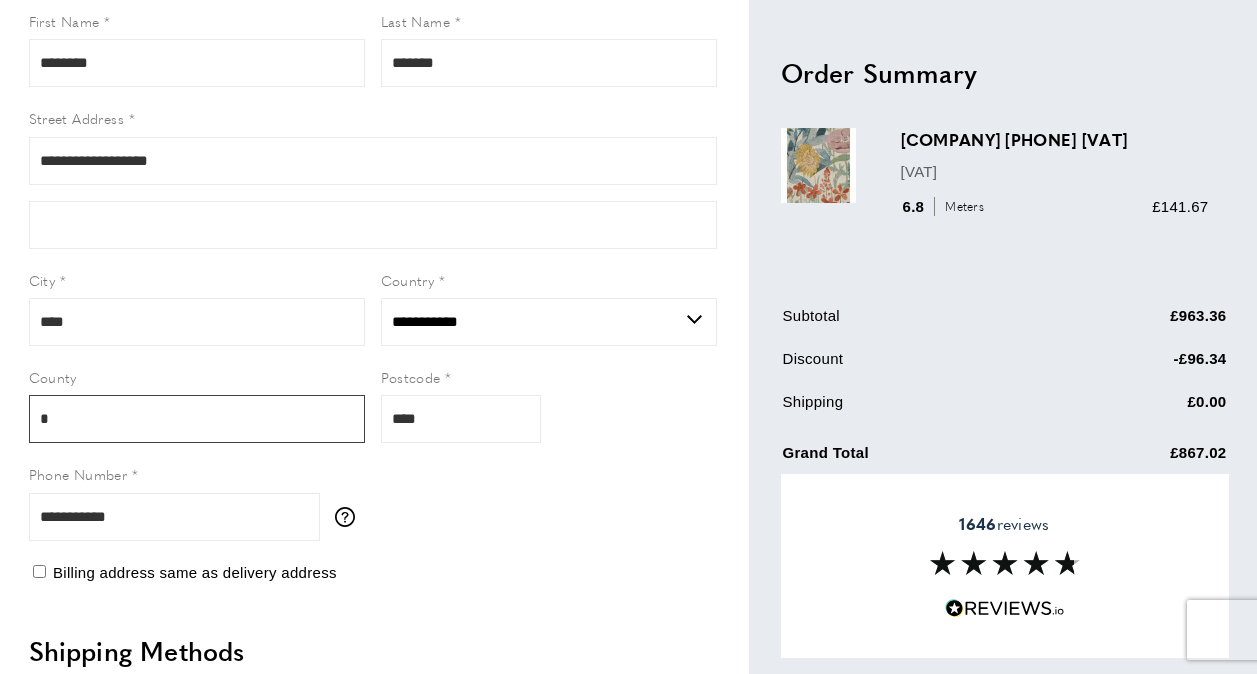 click on "*" at bounding box center [197, 419] 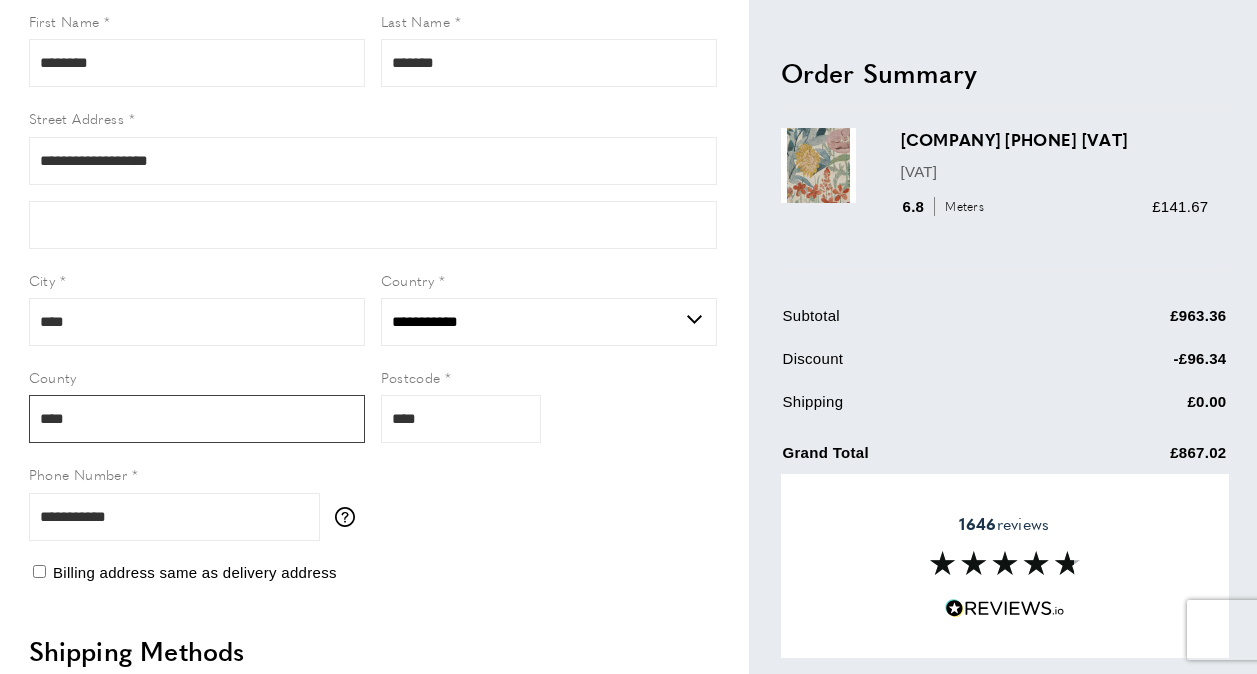 type on "****" 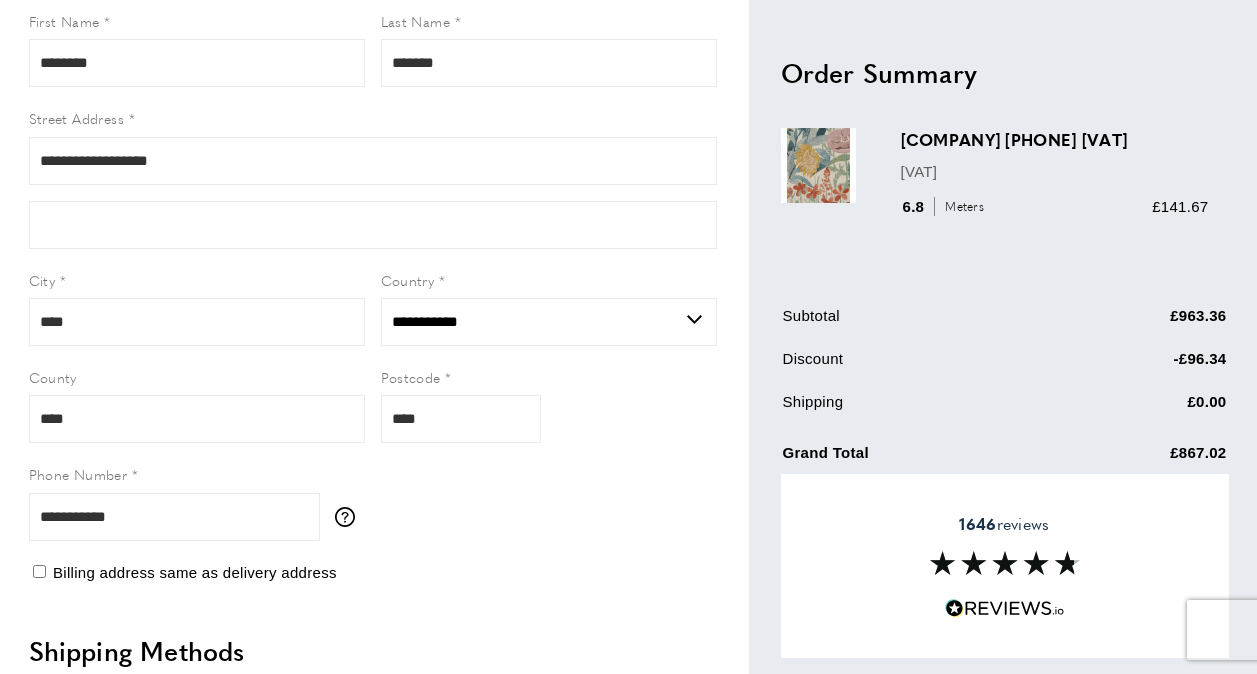 click on "**********" at bounding box center [373, 285] 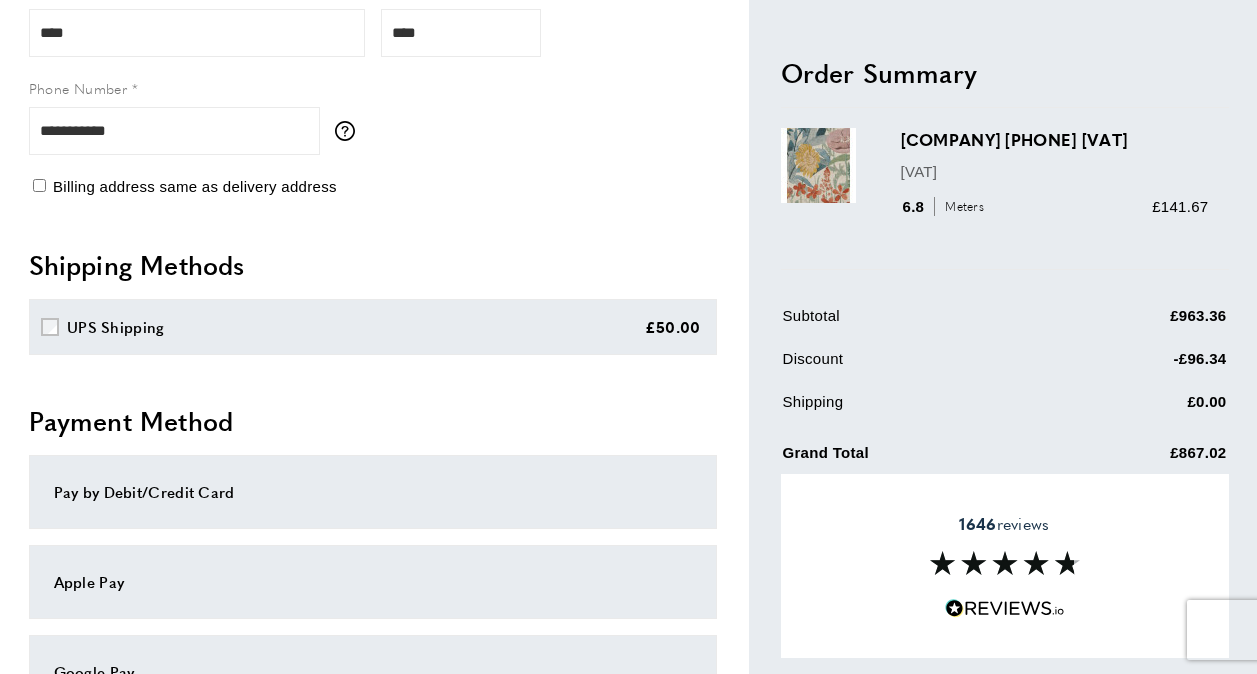 scroll, scrollTop: 652, scrollLeft: 0, axis: vertical 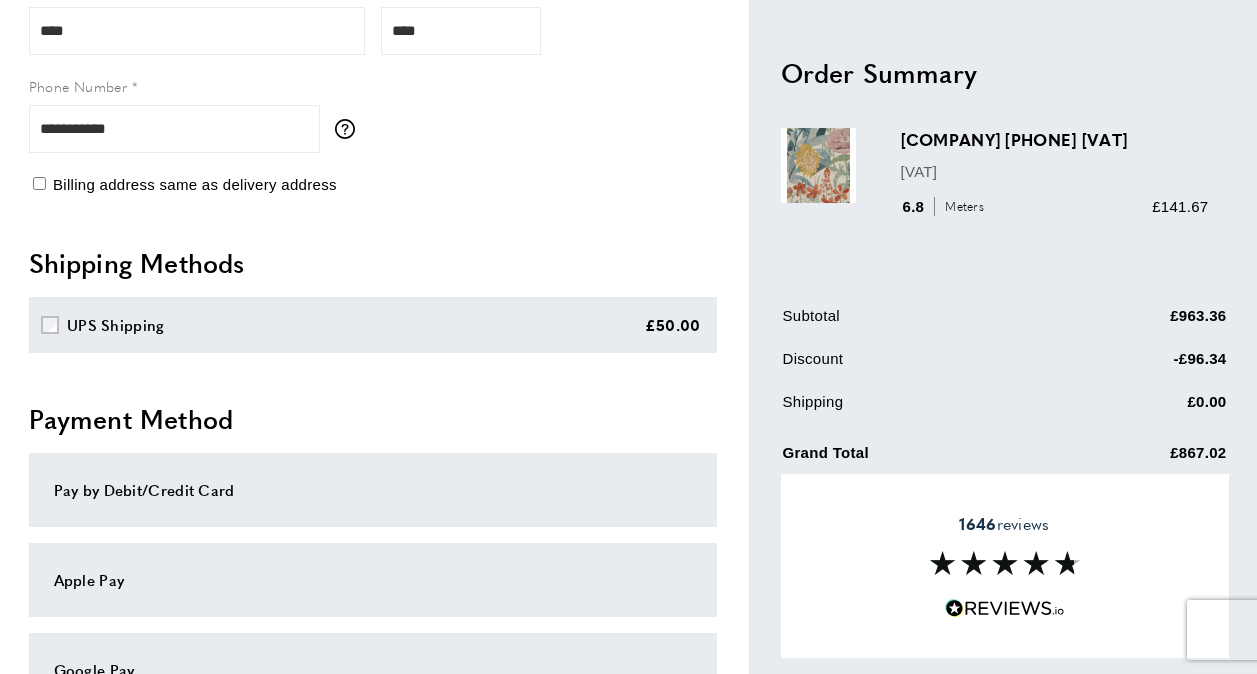 click on "UPS Shipping
£50.00" at bounding box center [373, 325] 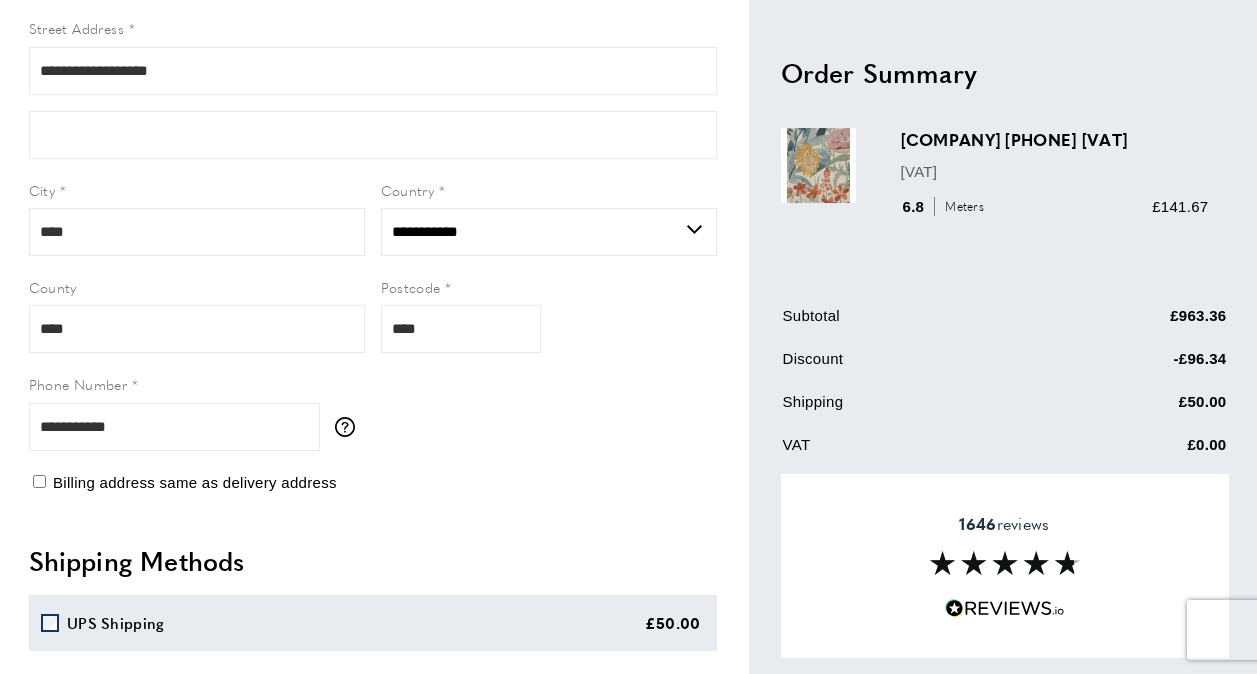 scroll, scrollTop: 317, scrollLeft: 0, axis: vertical 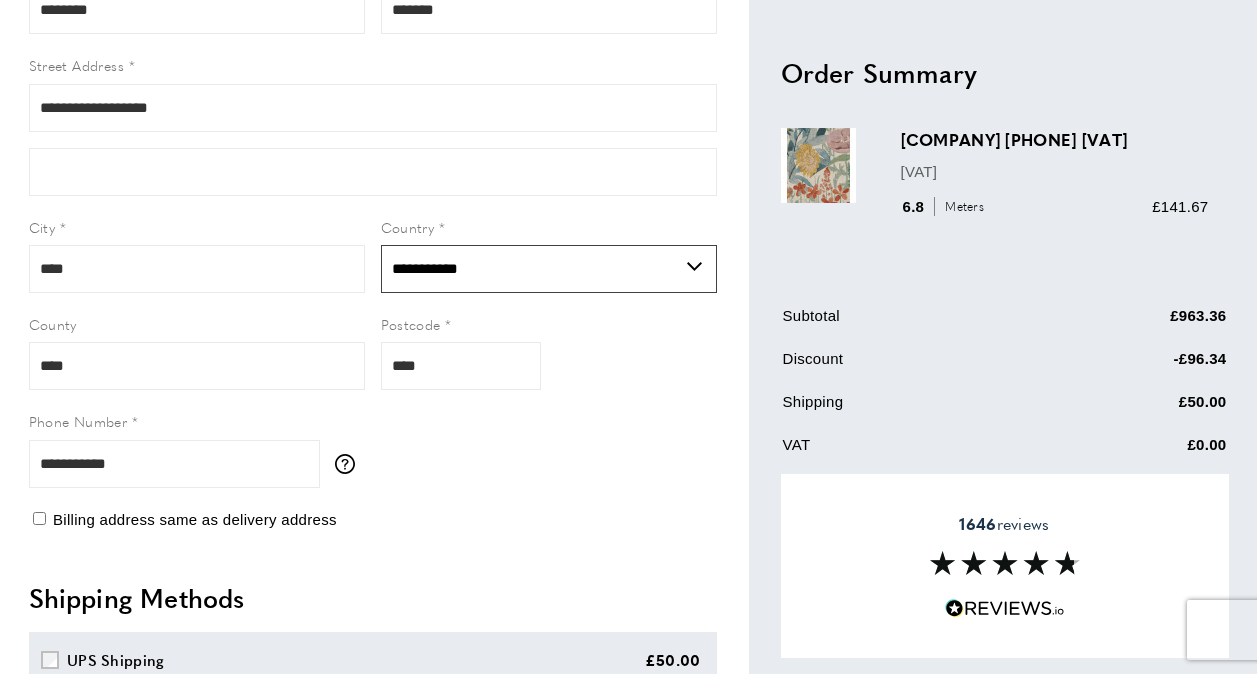 click on "**********" at bounding box center (549, 269) 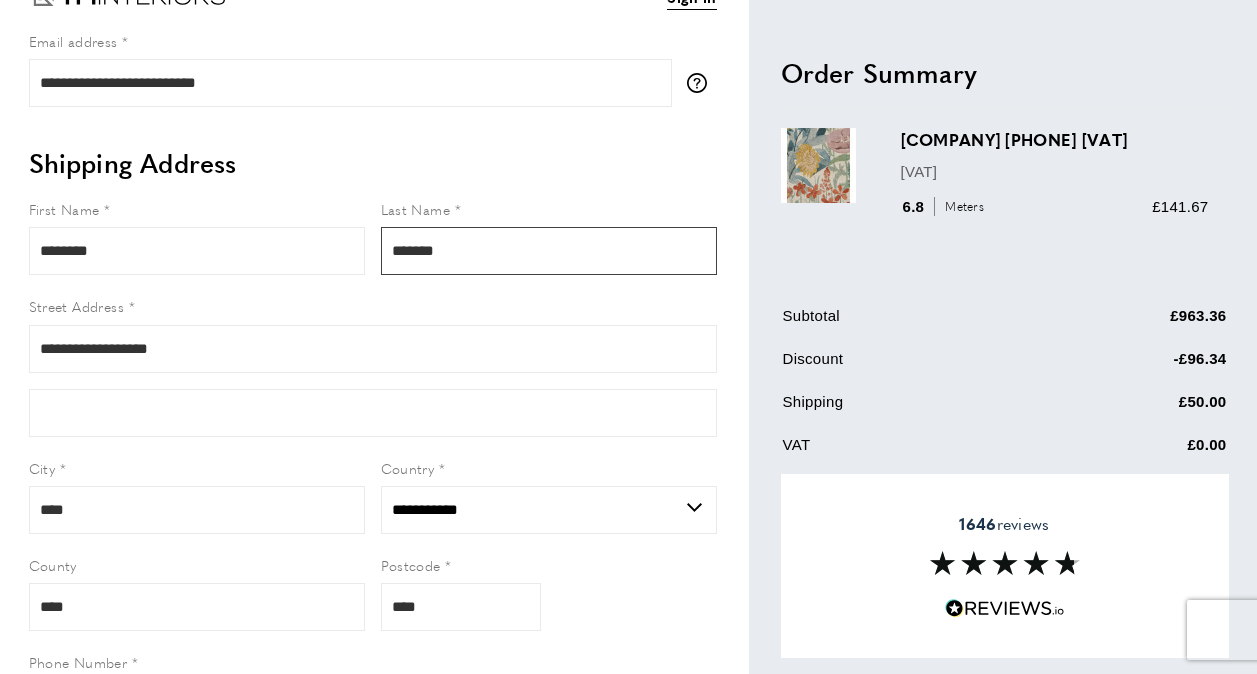 click on "*******" at bounding box center [549, 251] 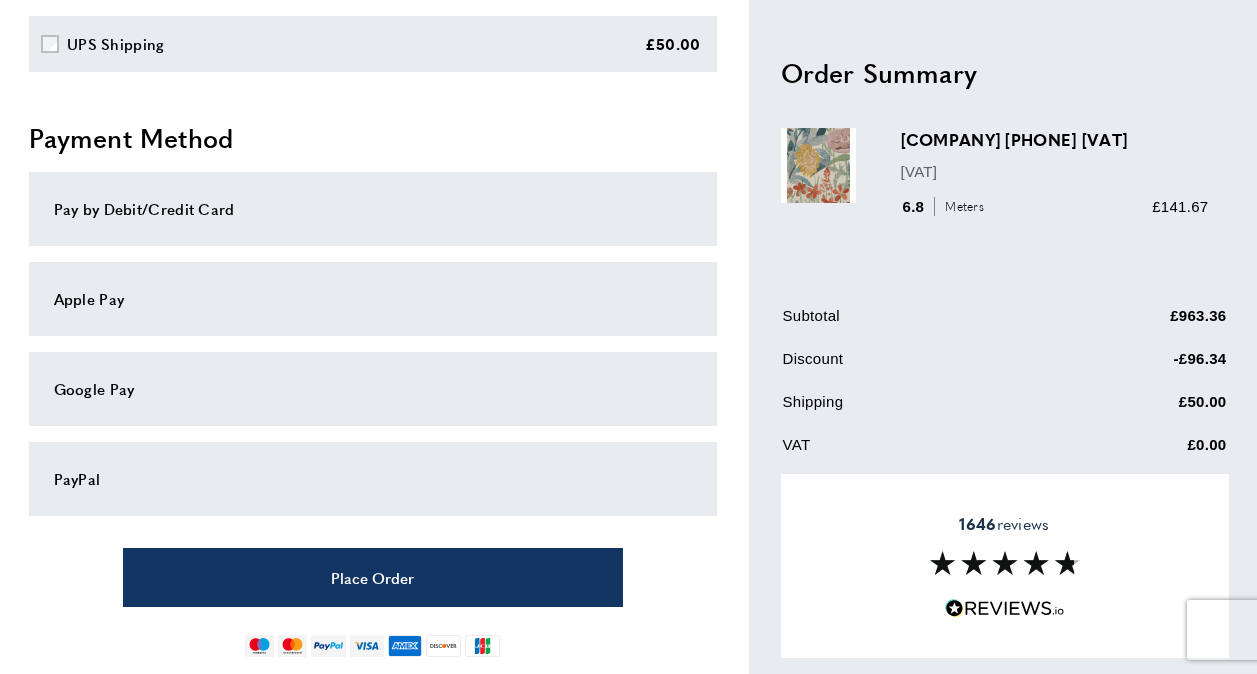 scroll, scrollTop: 932, scrollLeft: 0, axis: vertical 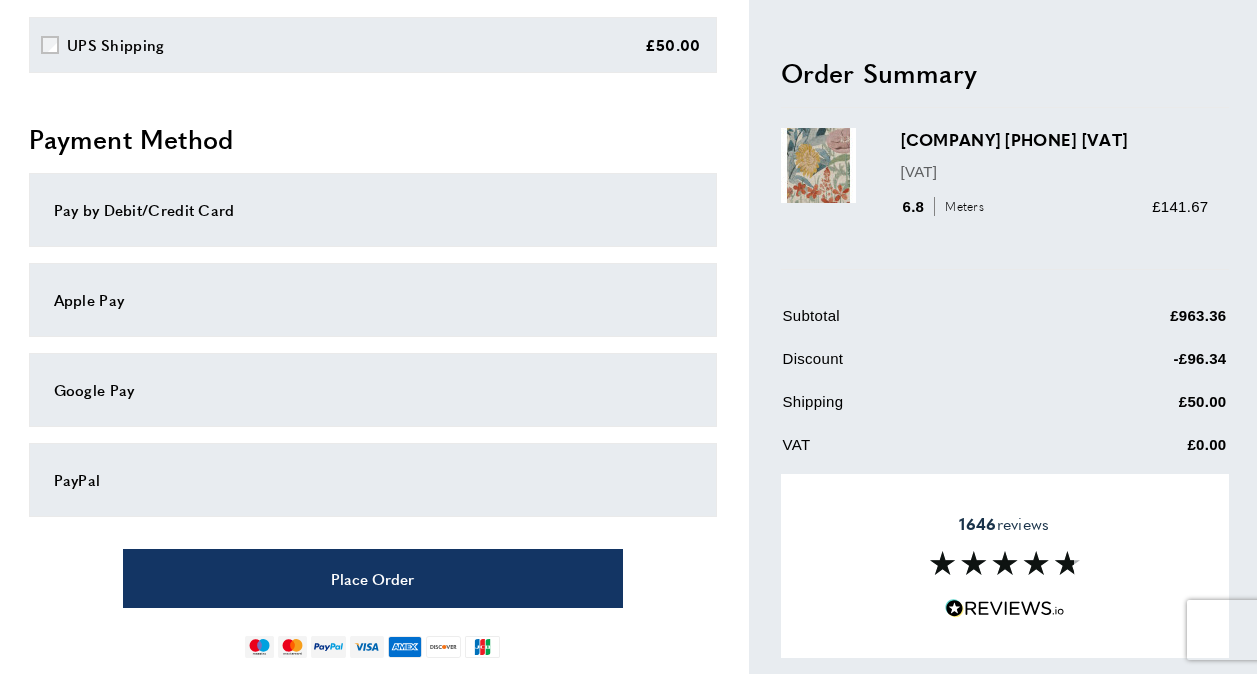 click on "Pay by Debit/Credit Card" at bounding box center (373, 210) 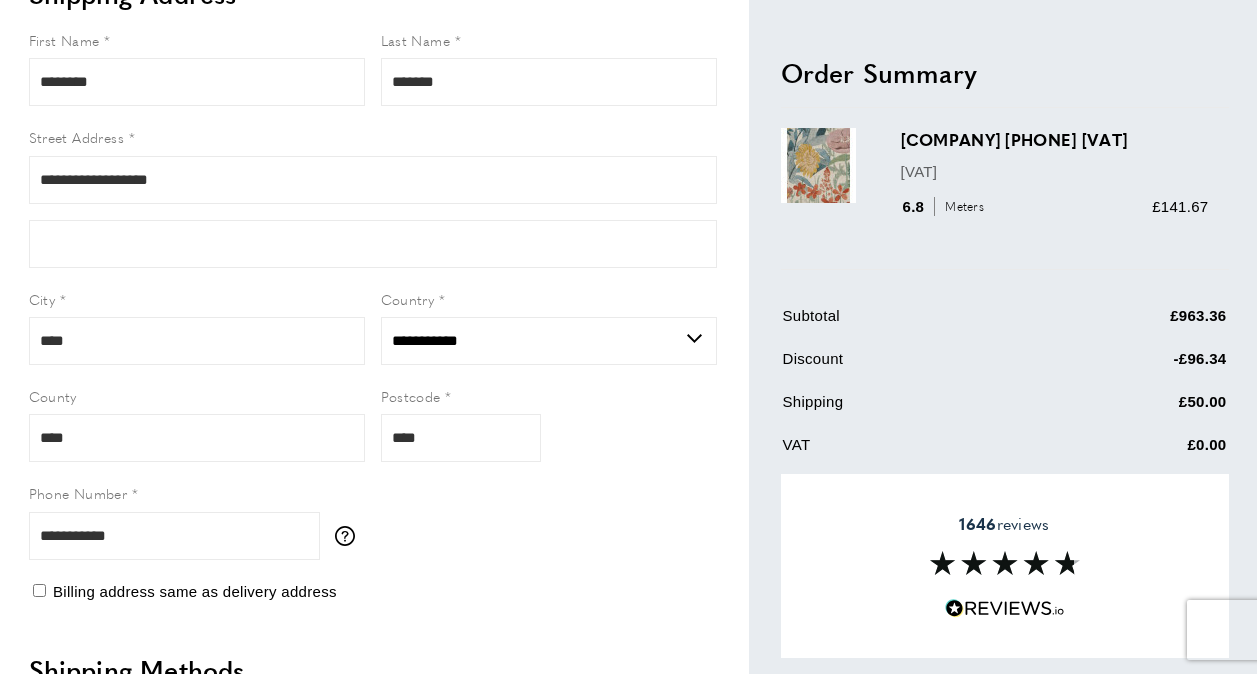 scroll, scrollTop: 0, scrollLeft: 0, axis: both 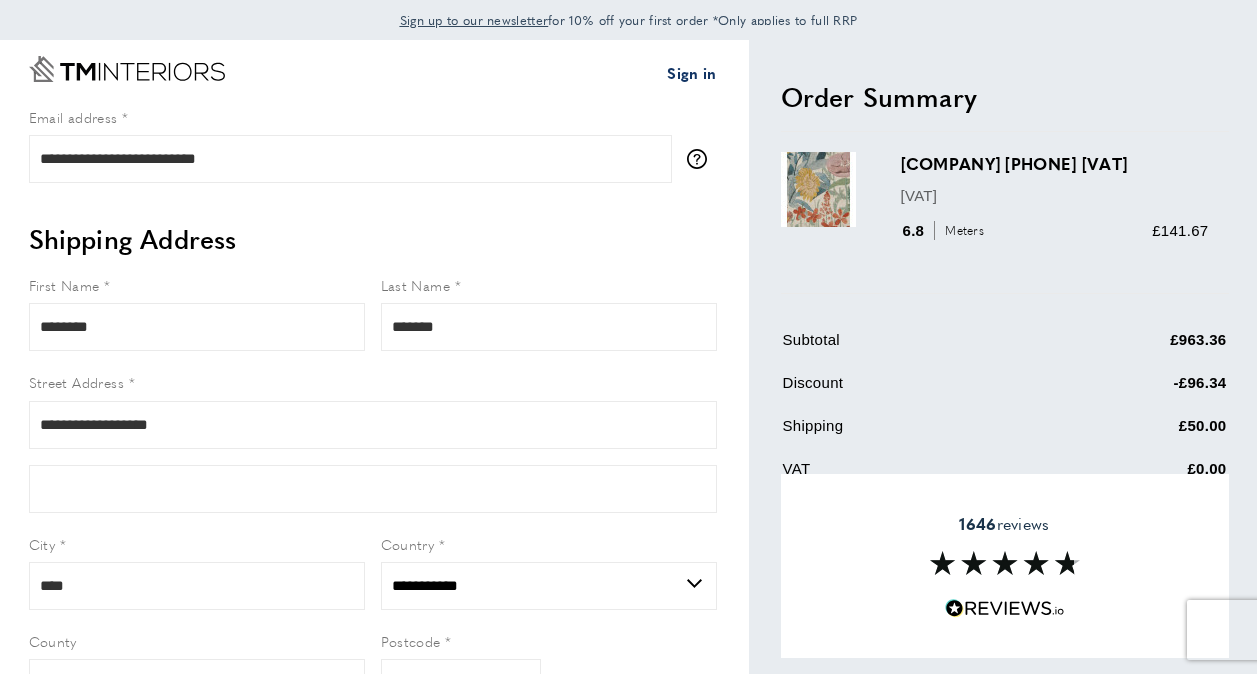 click on "Sign in" at bounding box center (691, 73) 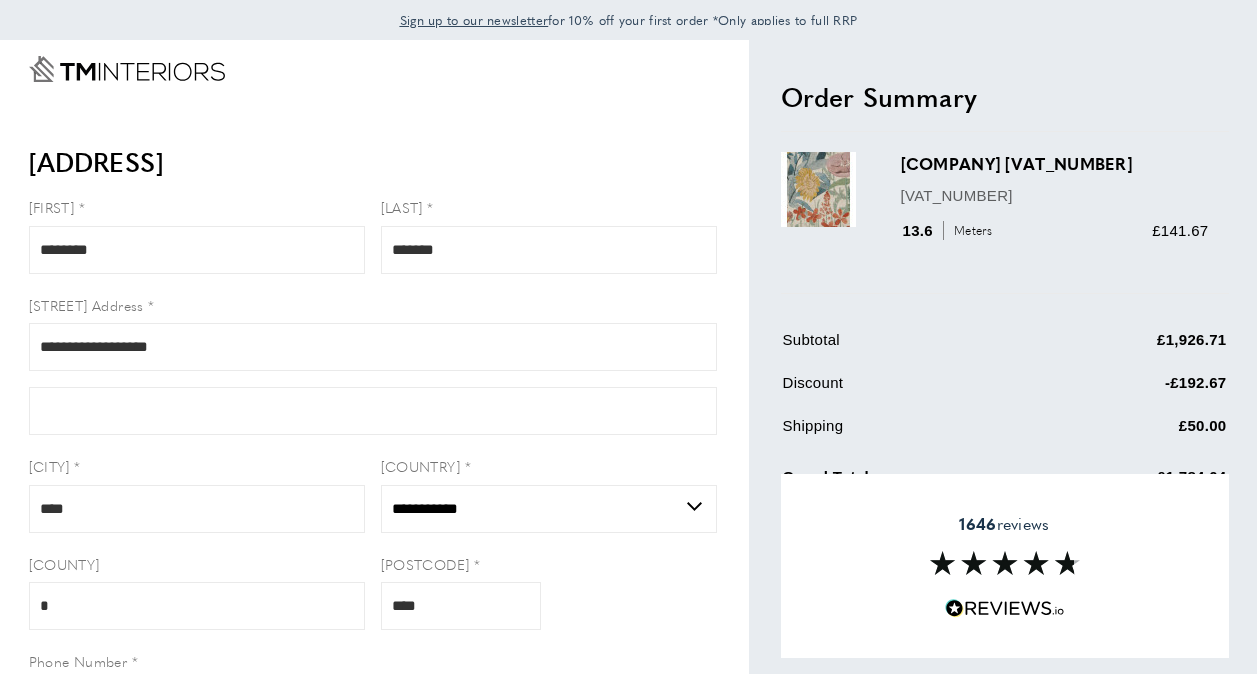 scroll, scrollTop: 0, scrollLeft: 0, axis: both 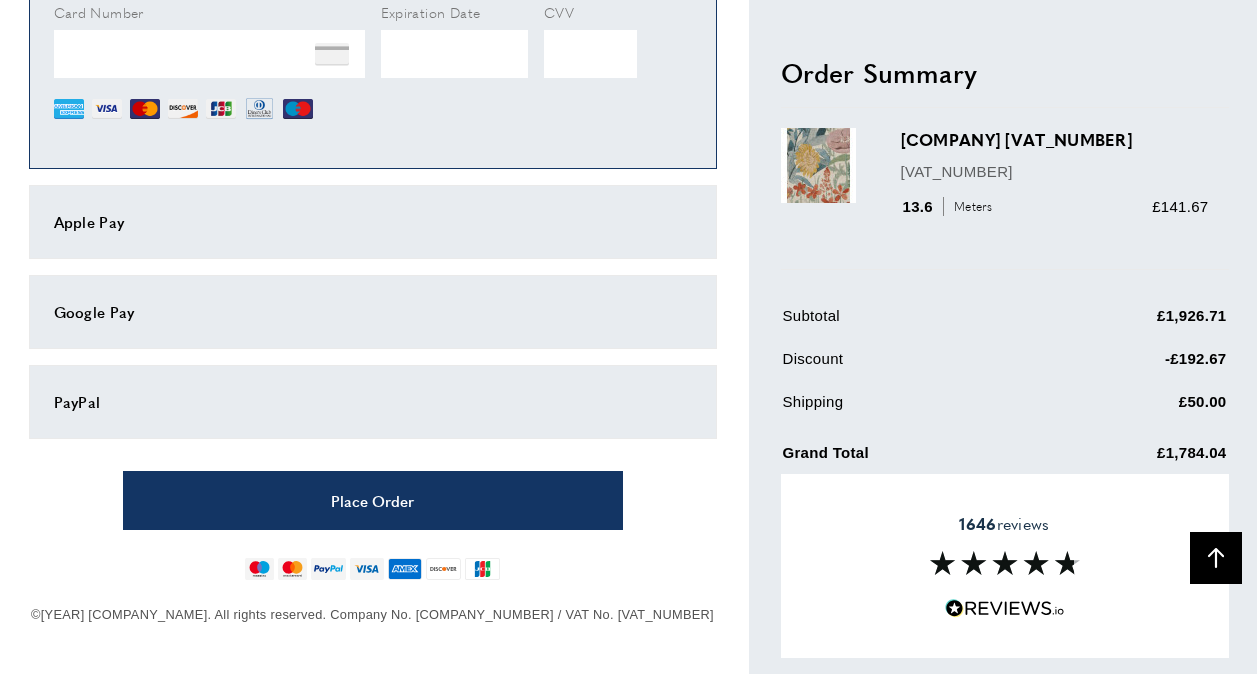 click on "Meters" at bounding box center (970, 206) 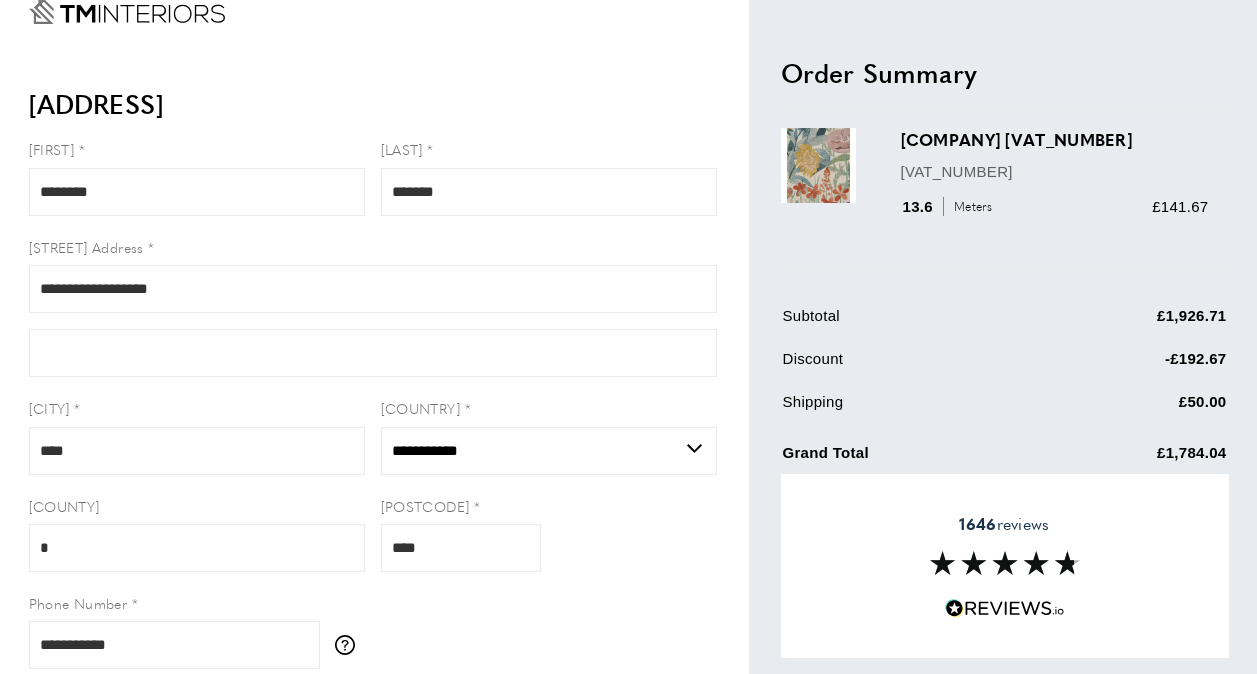 scroll, scrollTop: 0, scrollLeft: 0, axis: both 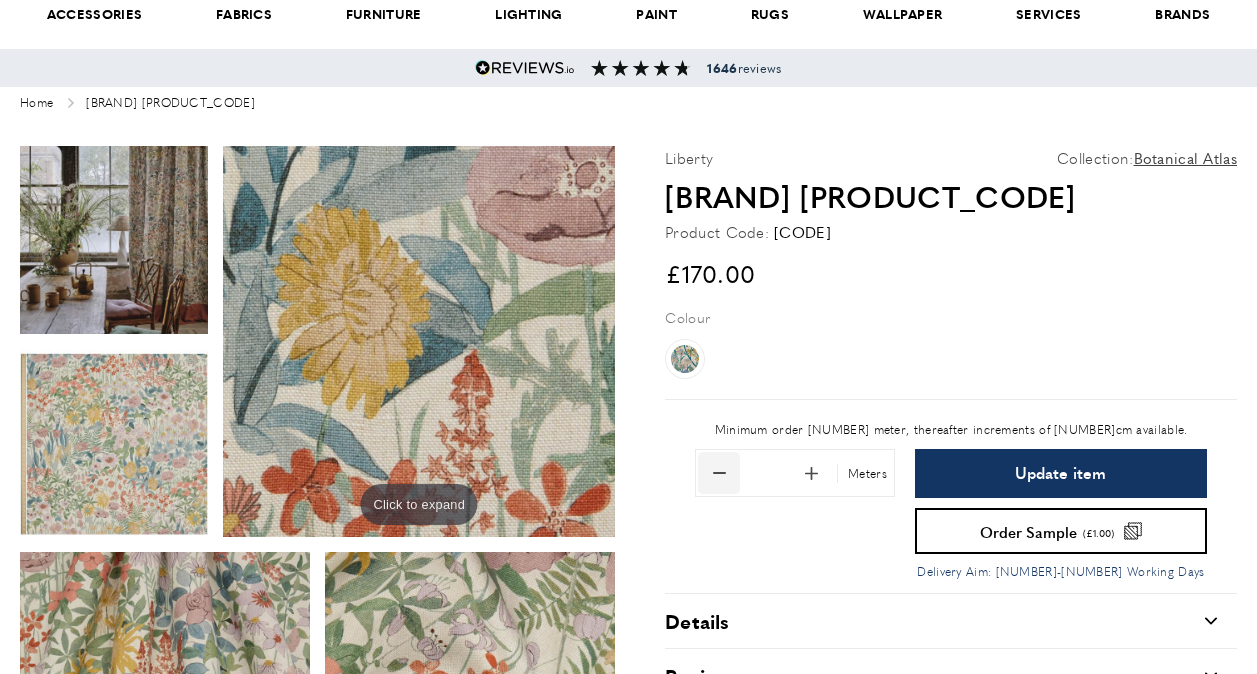 click at bounding box center (719, 473) 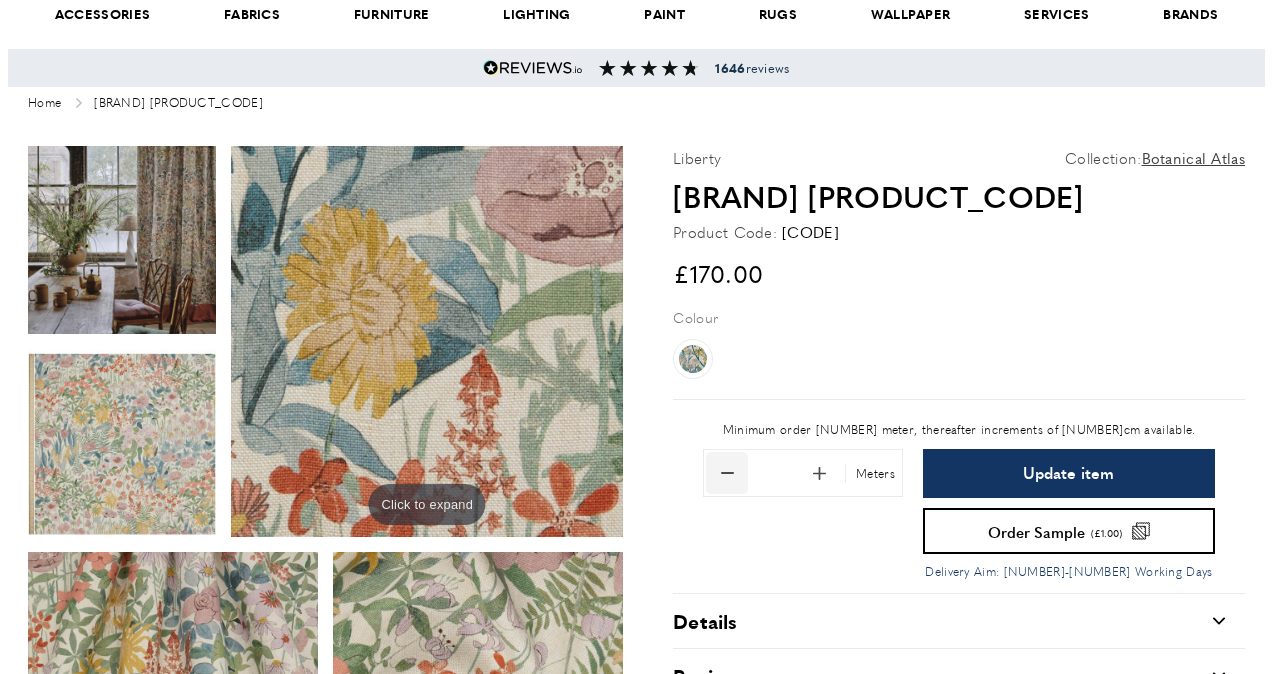scroll, scrollTop: 0, scrollLeft: 1125, axis: horizontal 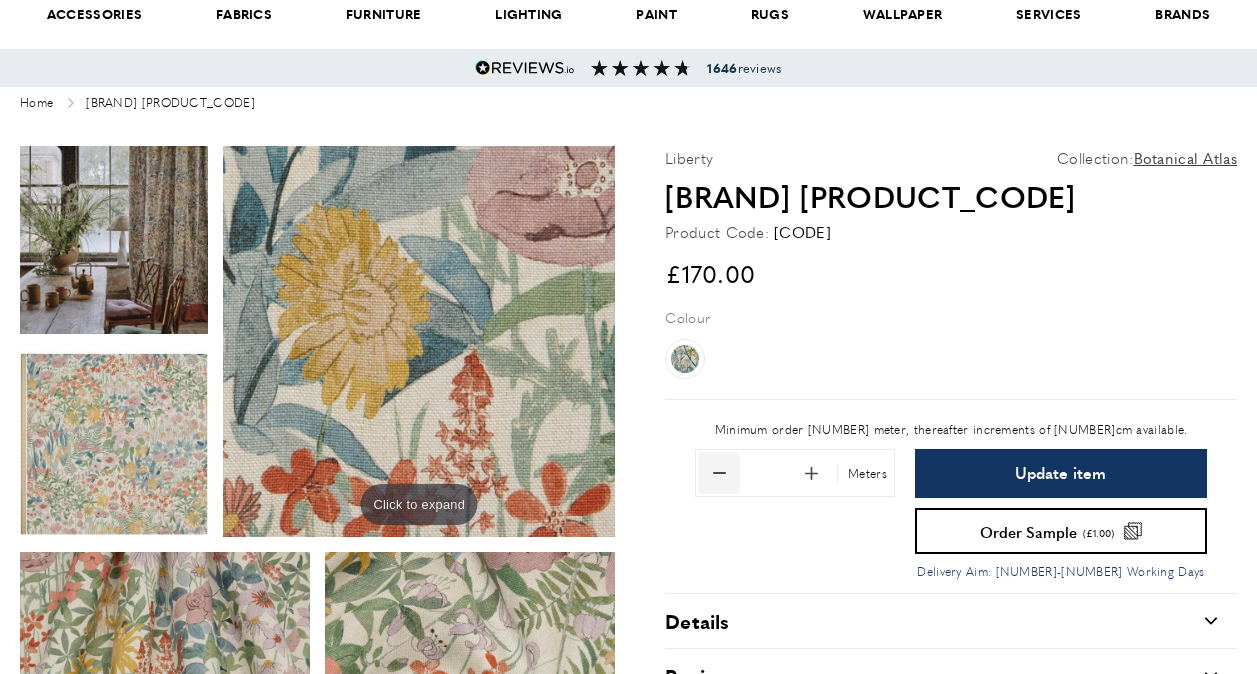 click at bounding box center (719, 473) 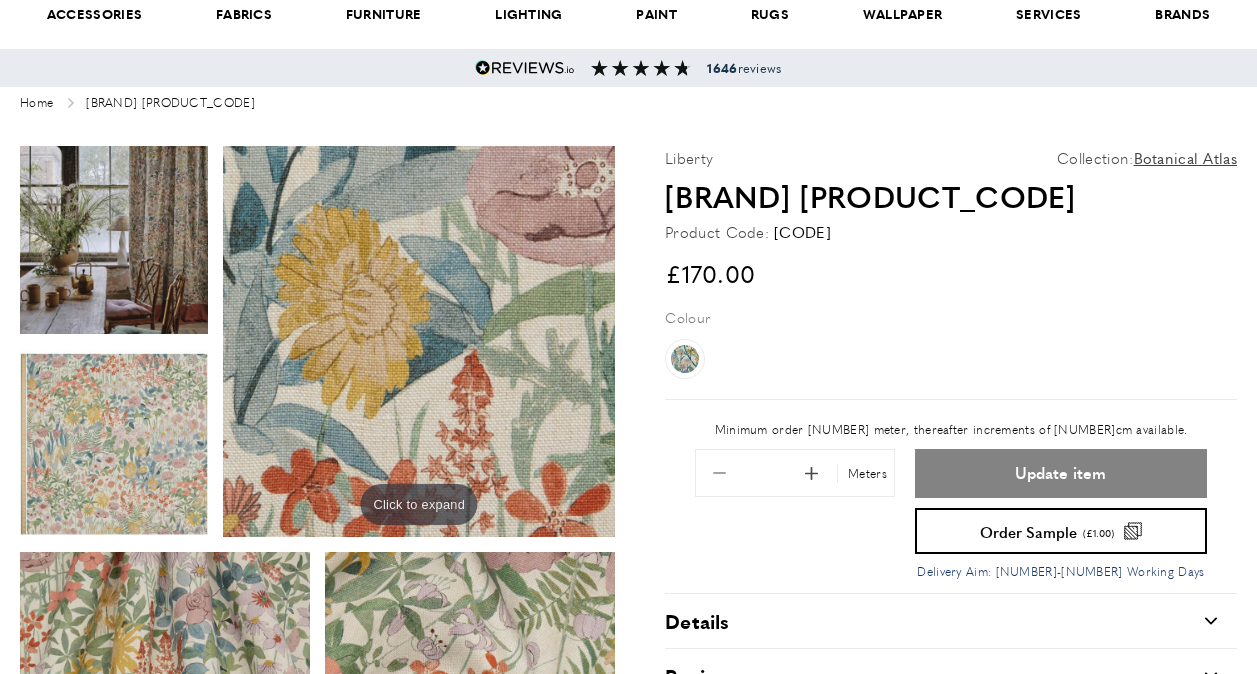 click on "Update item" at bounding box center (1060, 473) 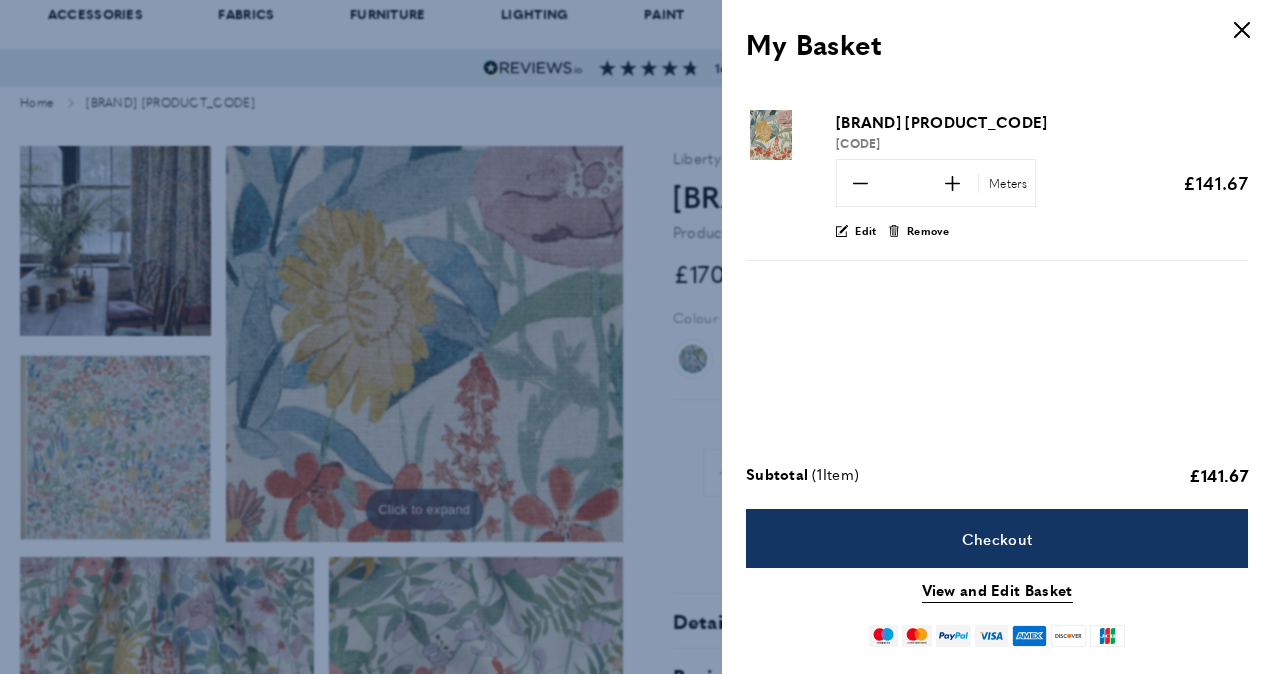 scroll, scrollTop: 0, scrollLeft: 2250, axis: horizontal 